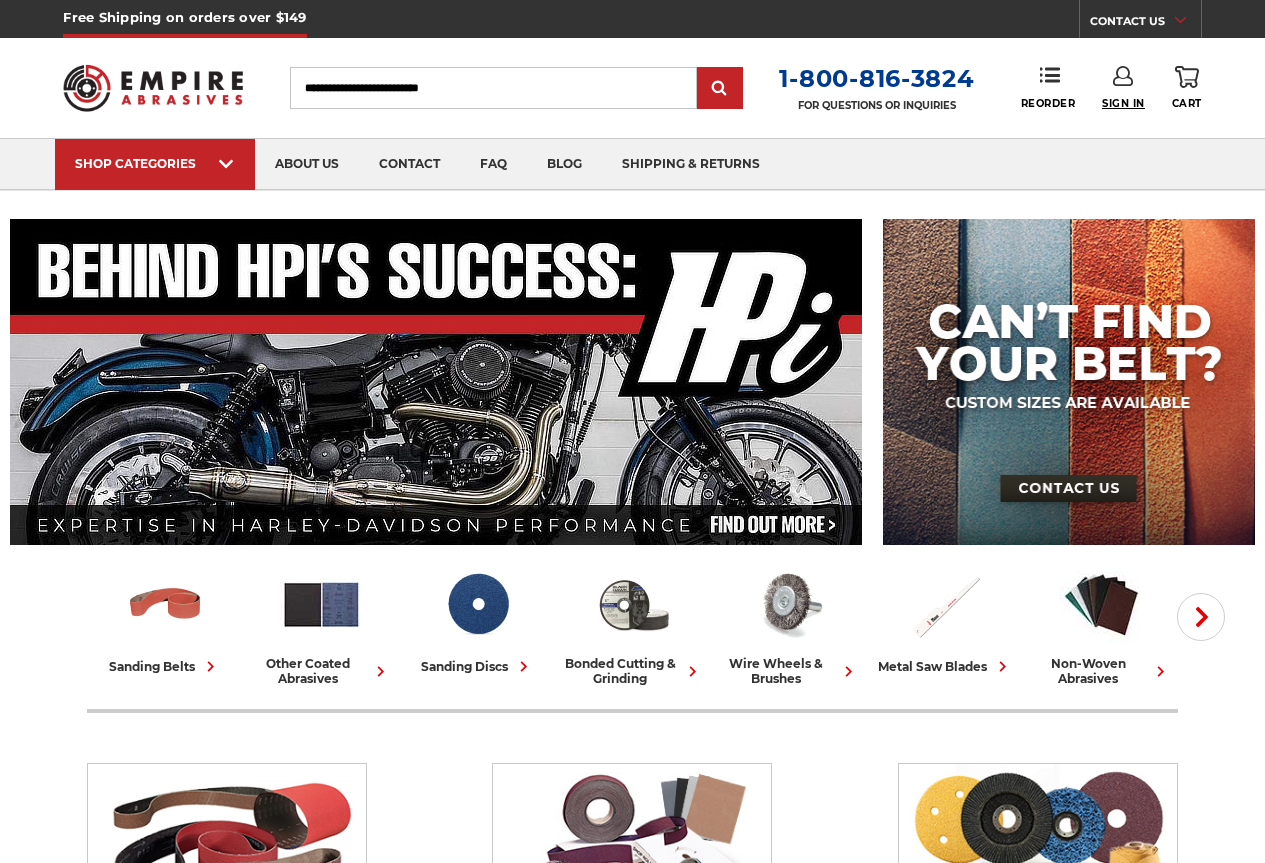 click on "Sign In" at bounding box center [1123, 103] 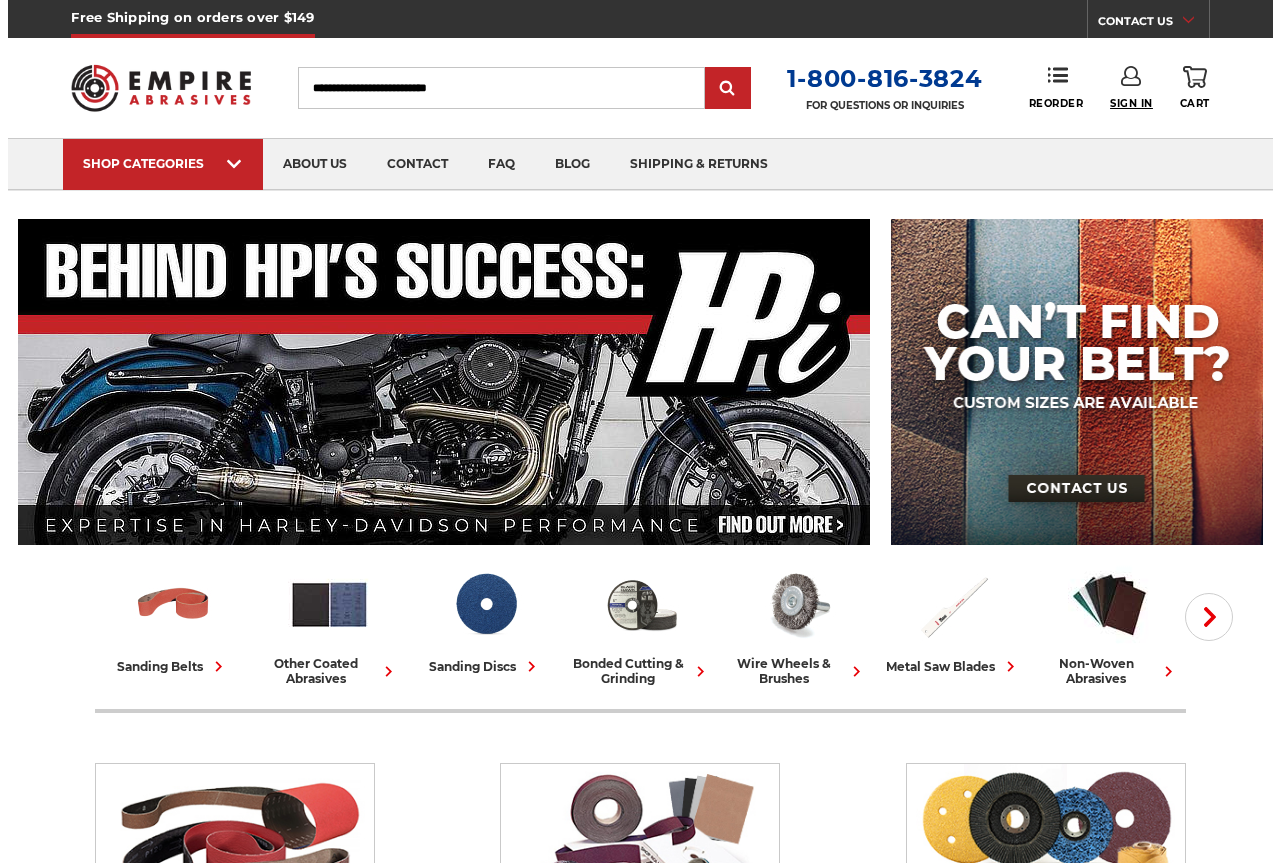 scroll, scrollTop: 0, scrollLeft: 0, axis: both 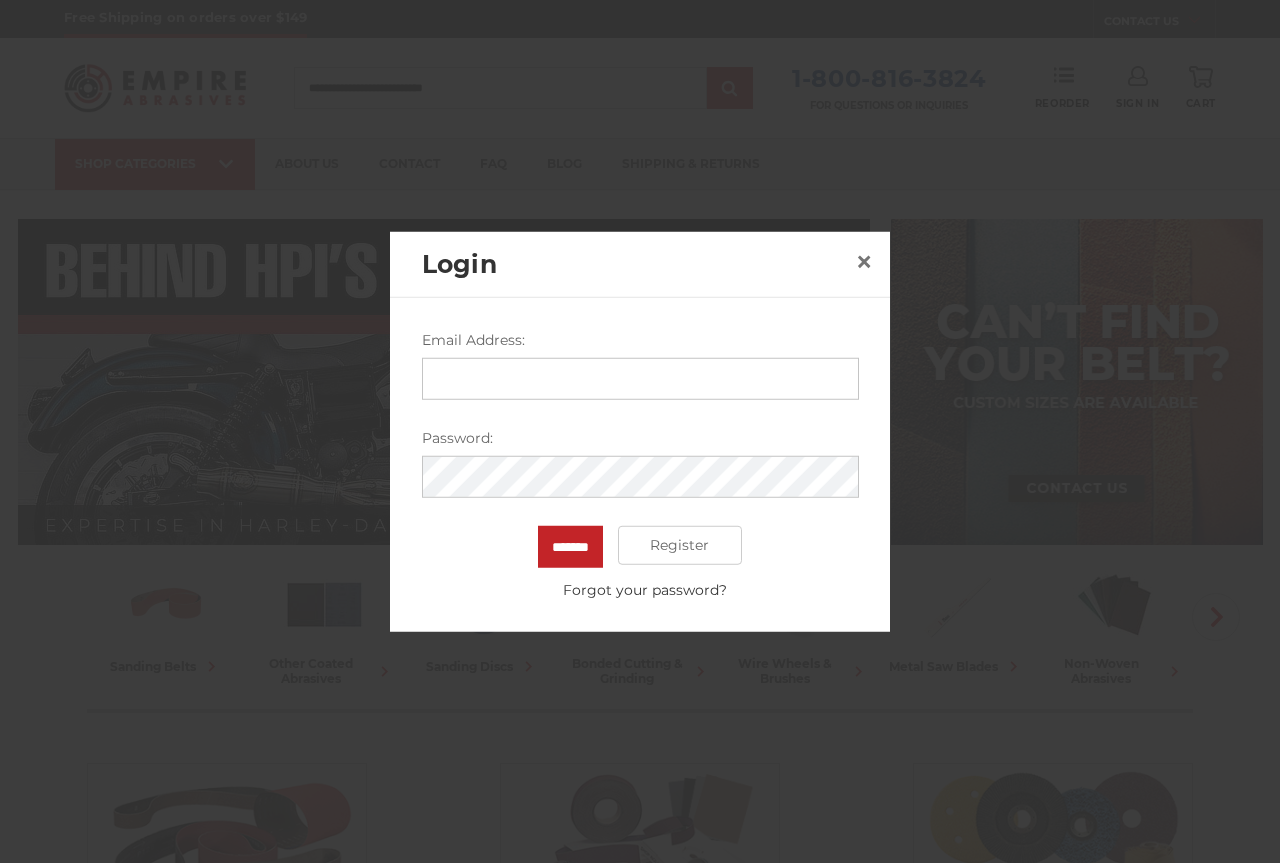 click on "Email Address:" at bounding box center (640, 378) 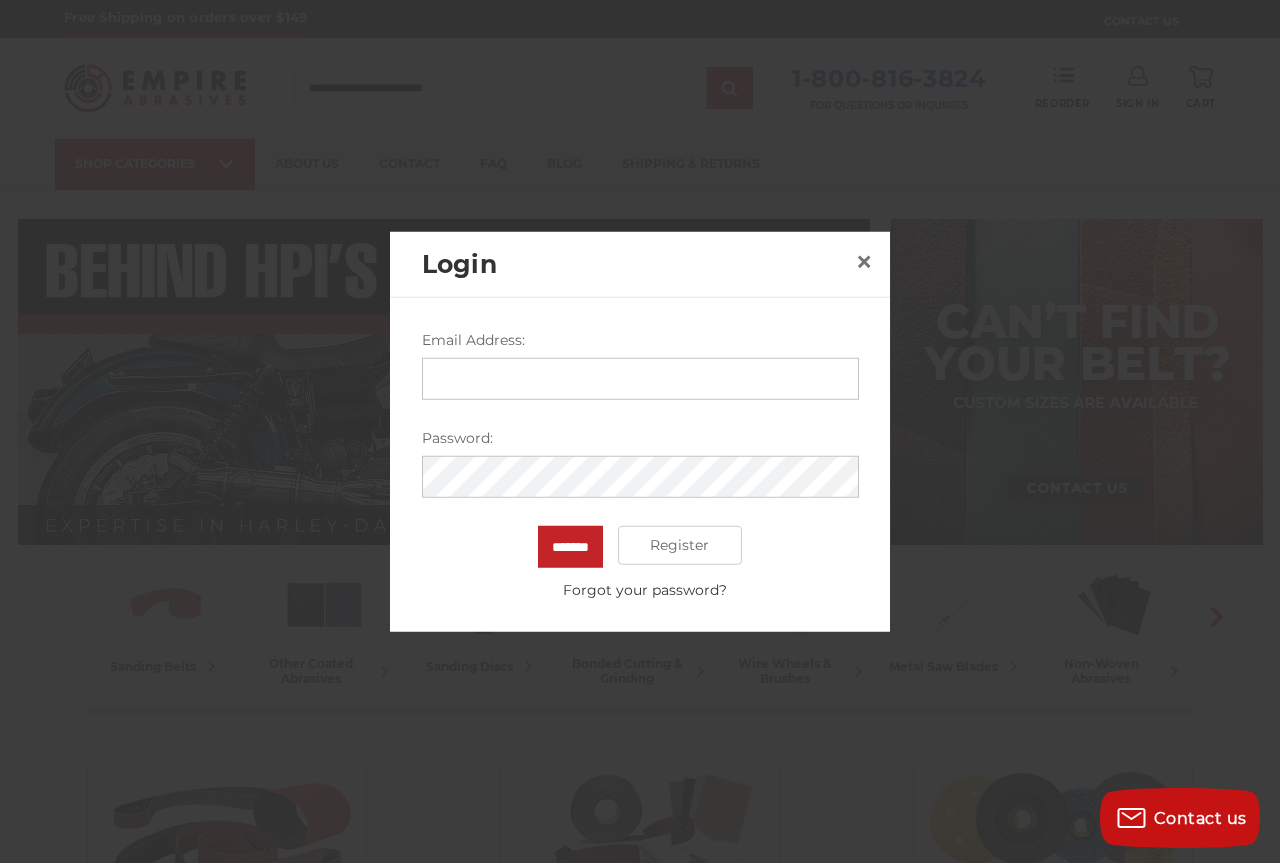 scroll, scrollTop: 0, scrollLeft: 0, axis: both 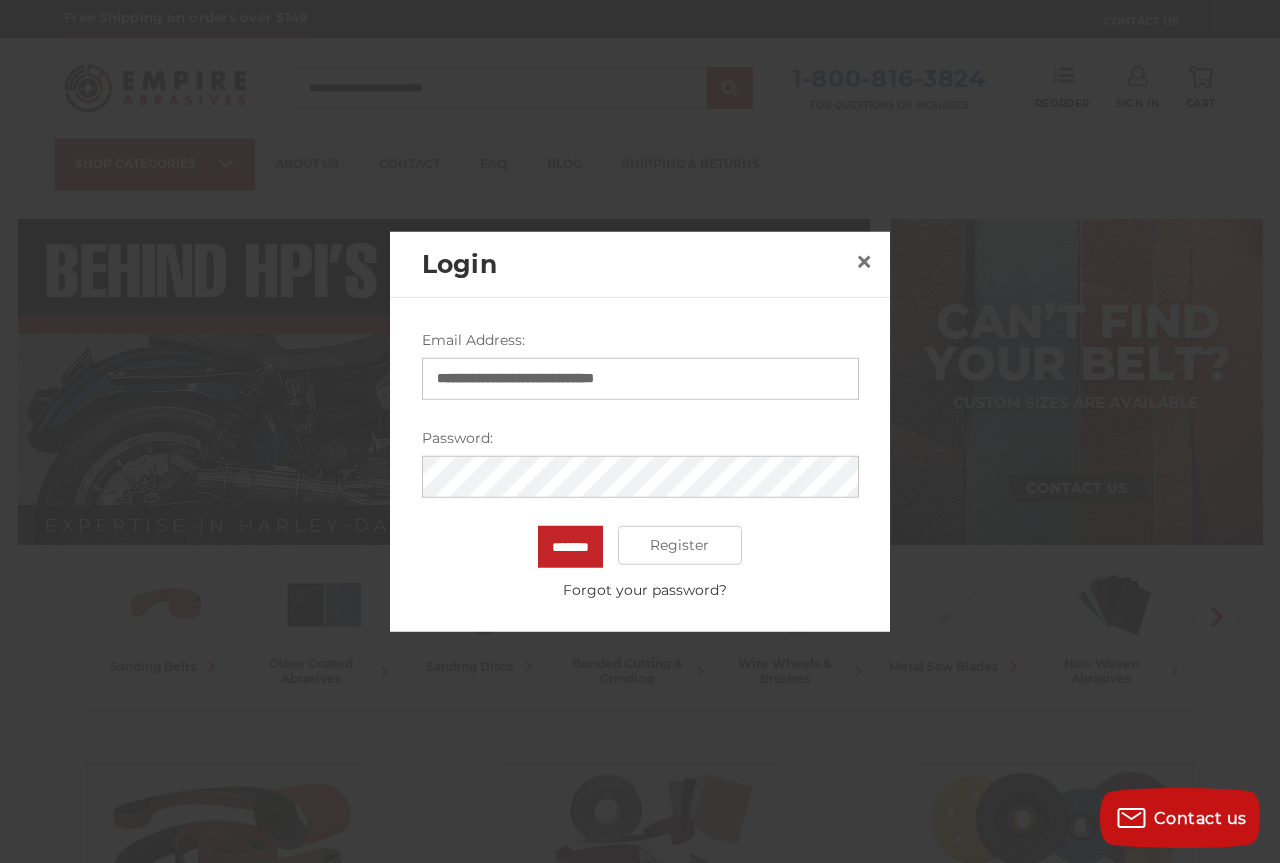 type on "**********" 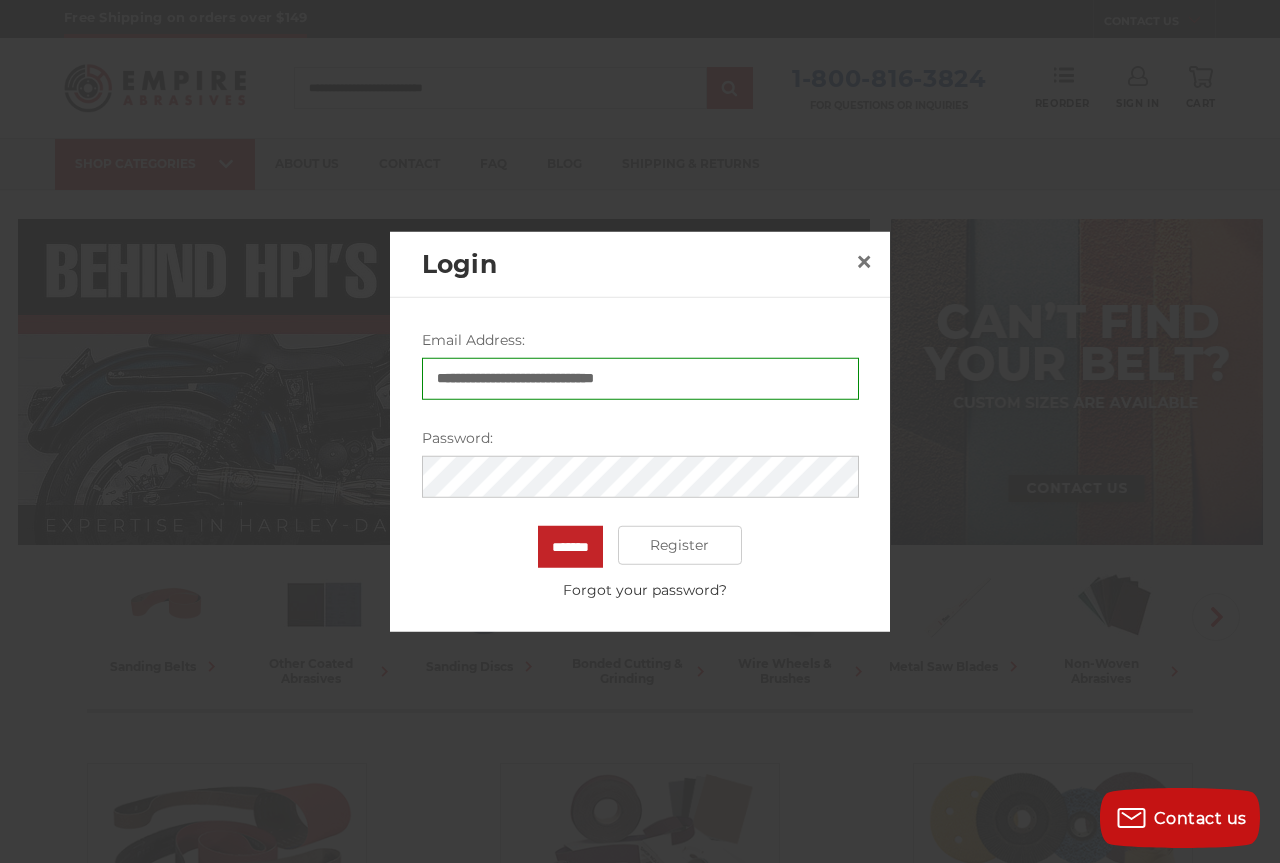 click on "*******" at bounding box center [570, 546] 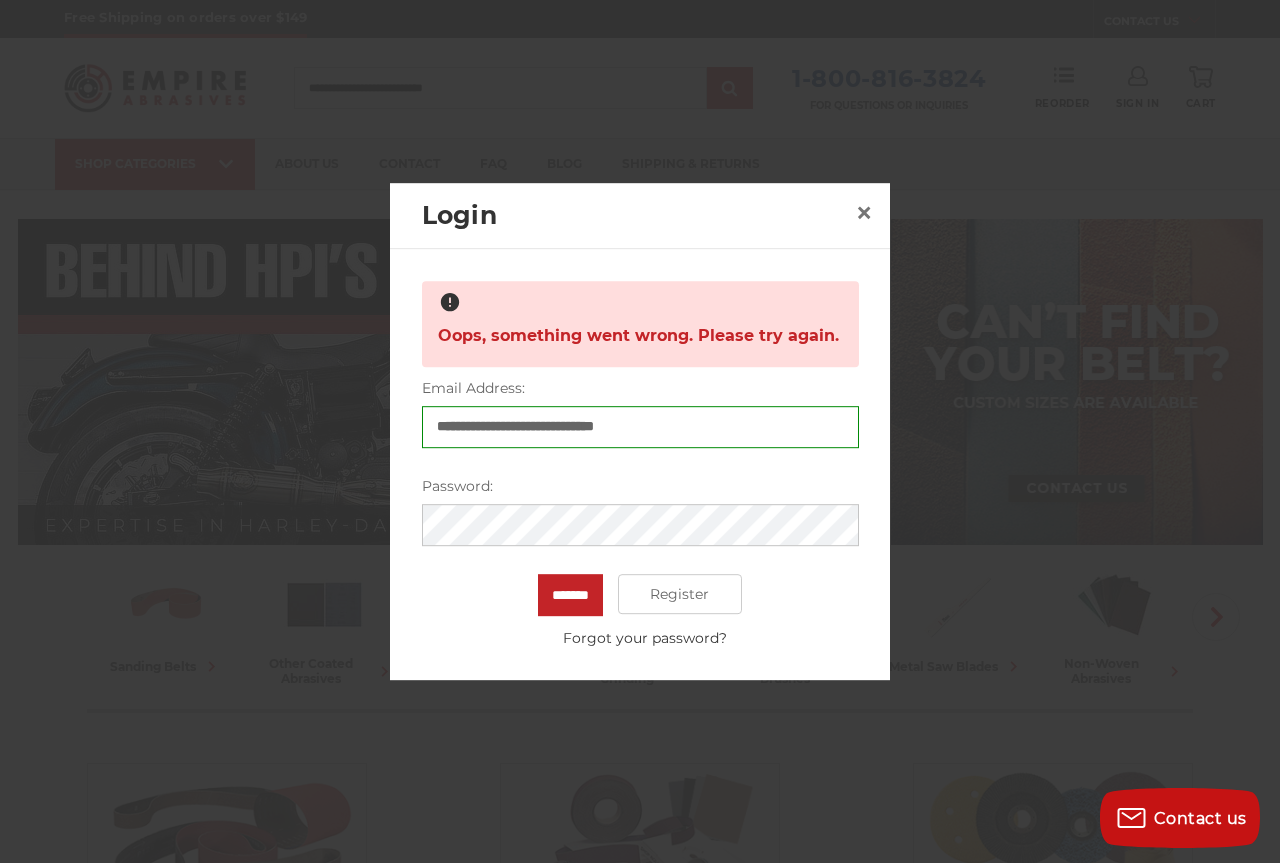 click on "*******" at bounding box center [570, 595] 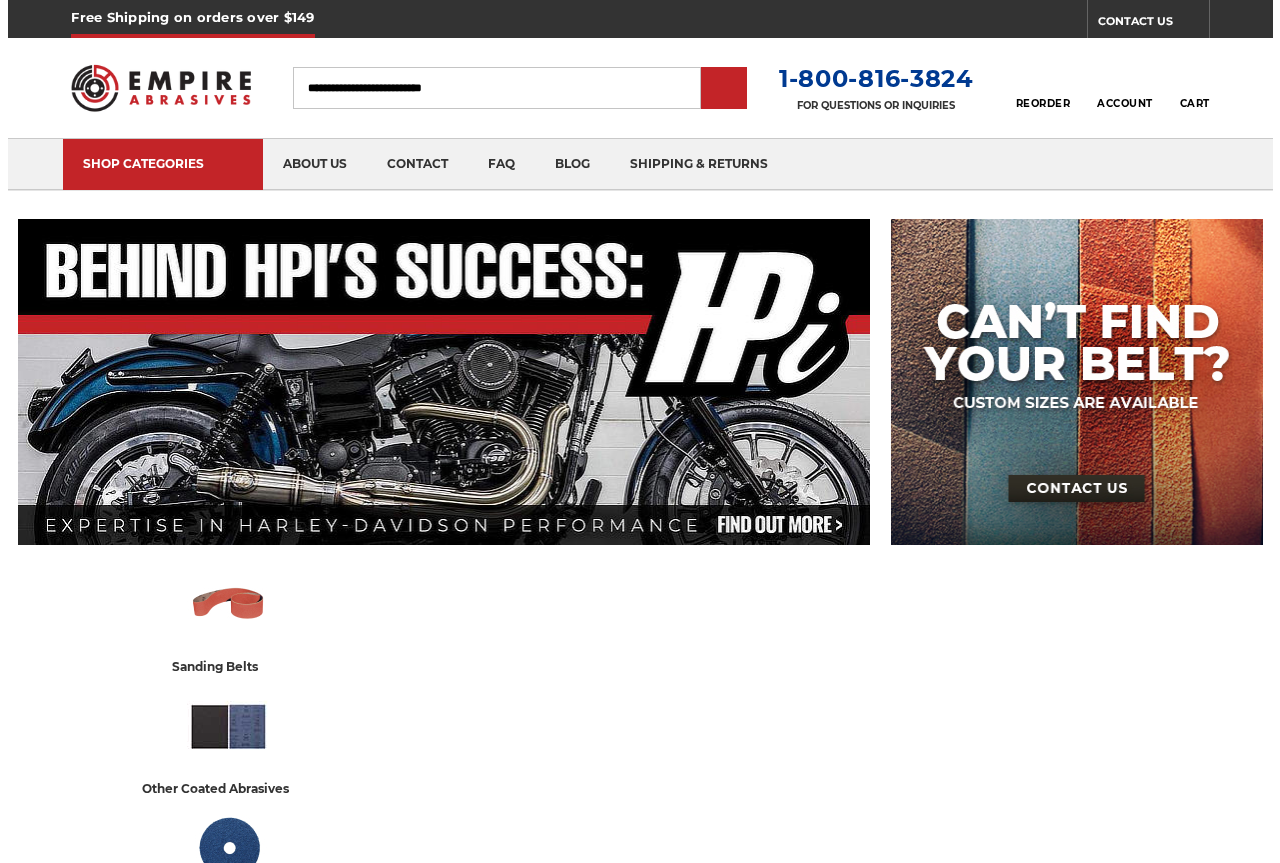 scroll, scrollTop: 0, scrollLeft: 0, axis: both 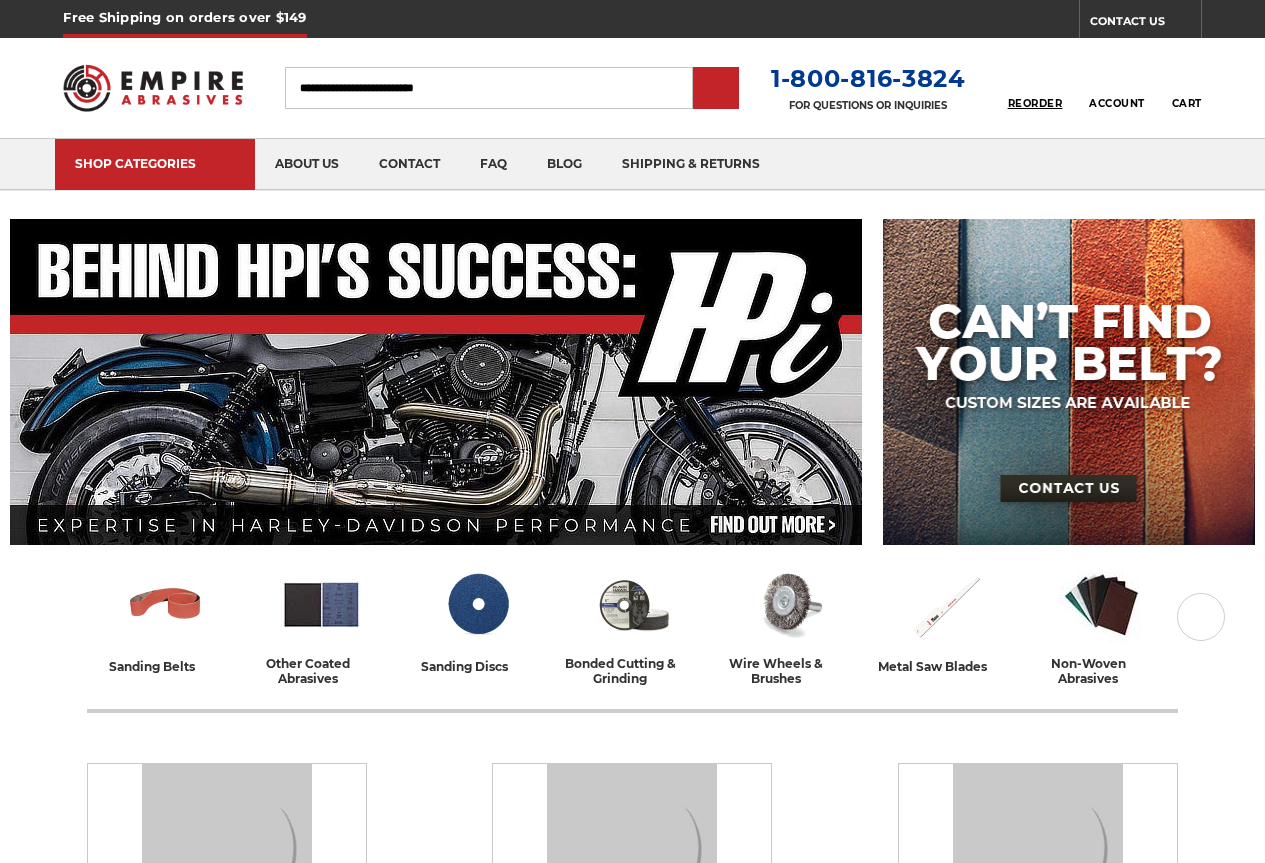 click on "Reorder" at bounding box center [1035, 103] 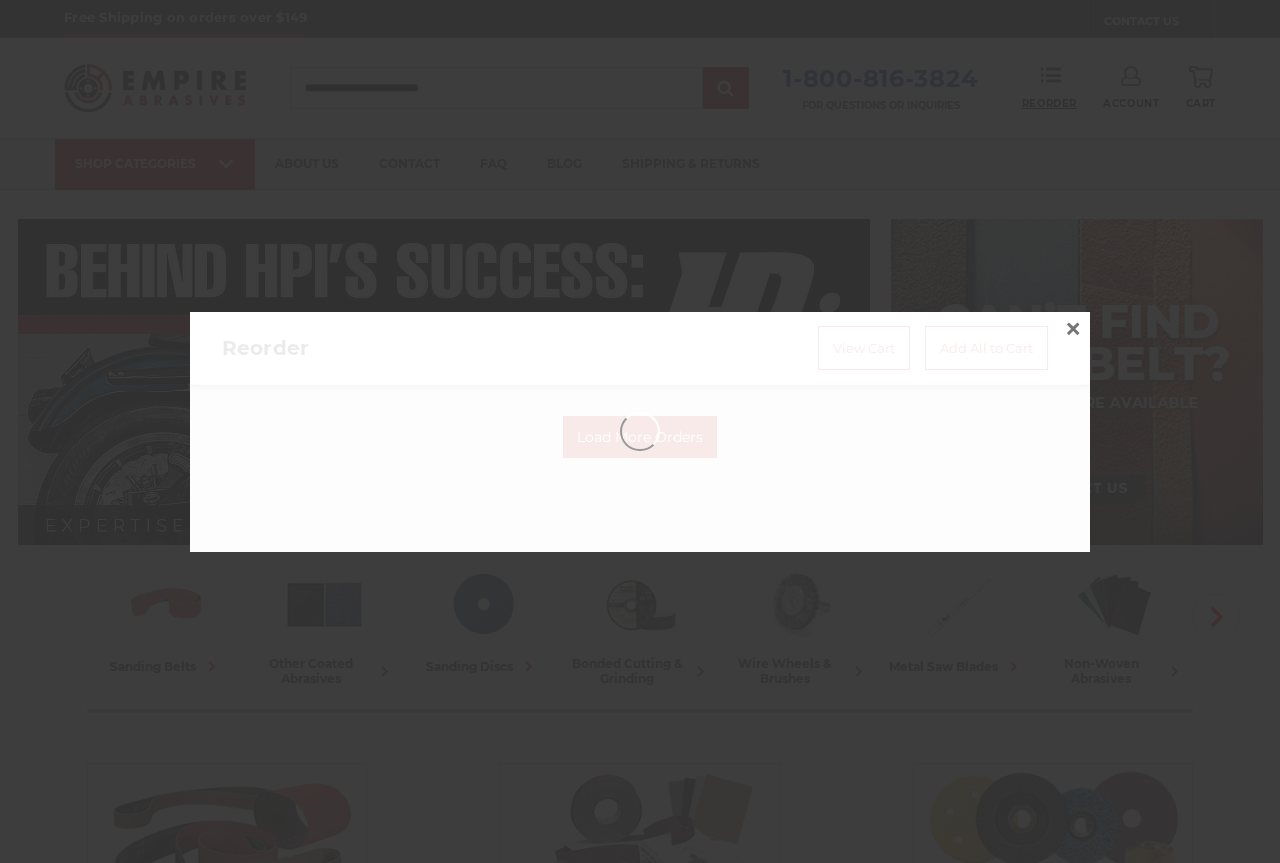 scroll, scrollTop: 0, scrollLeft: 0, axis: both 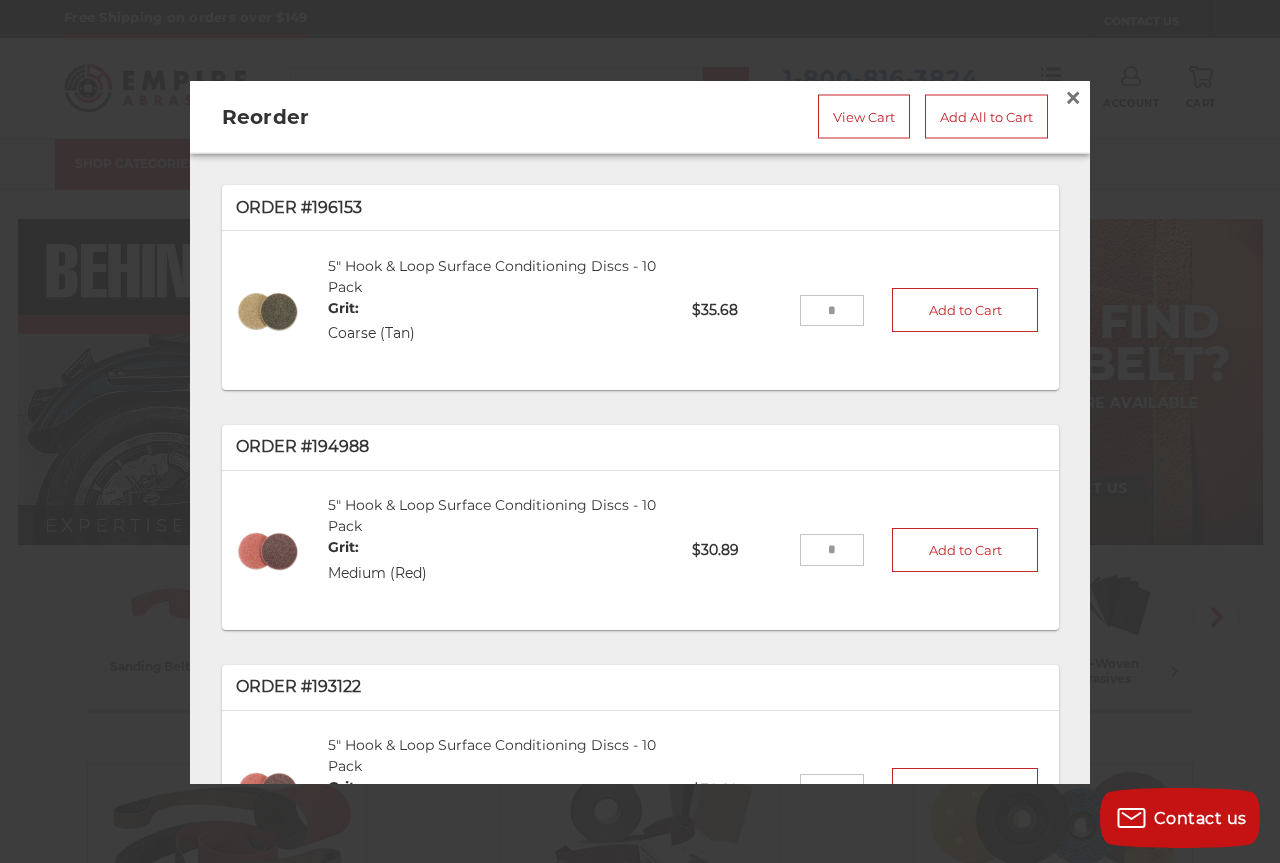 drag, startPoint x: 817, startPoint y: 541, endPoint x: 793, endPoint y: 543, distance: 24.083189 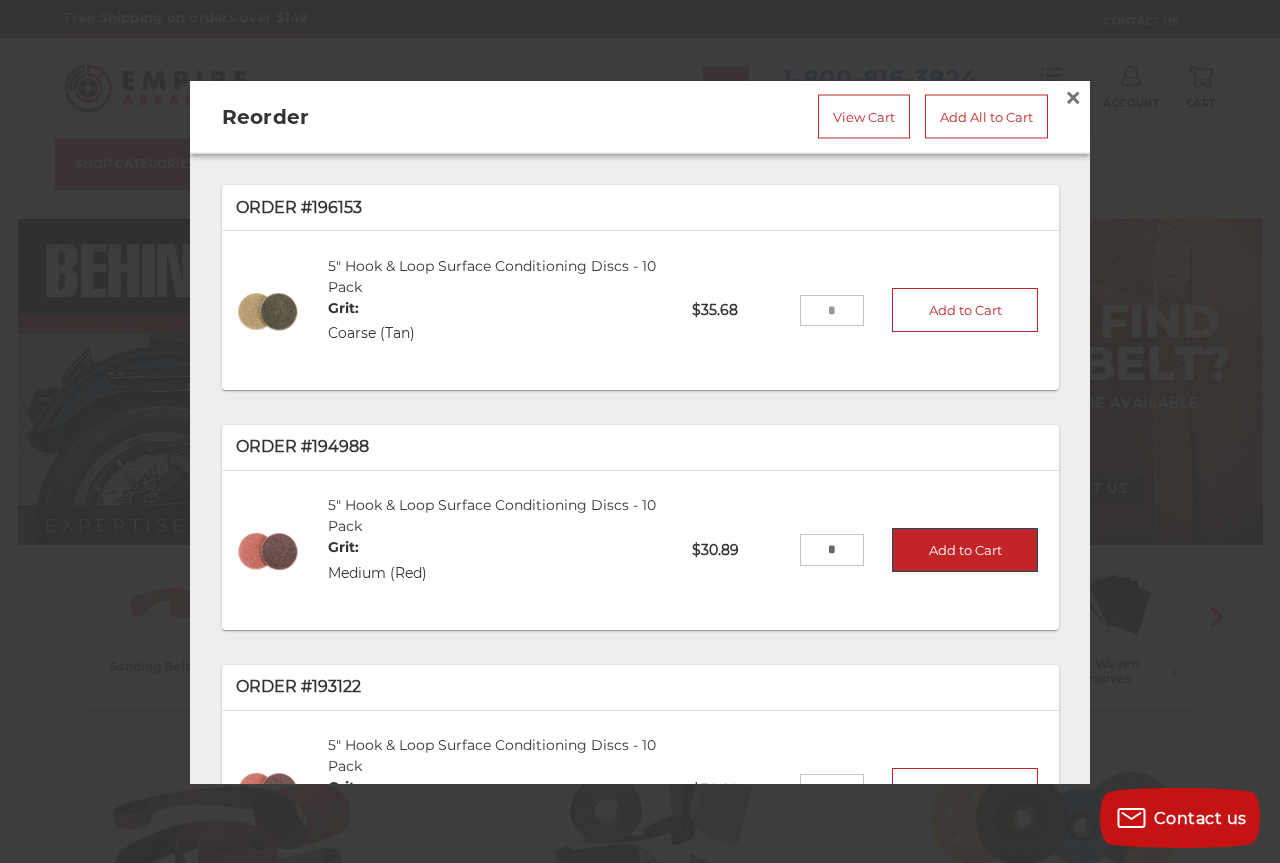 type on "*" 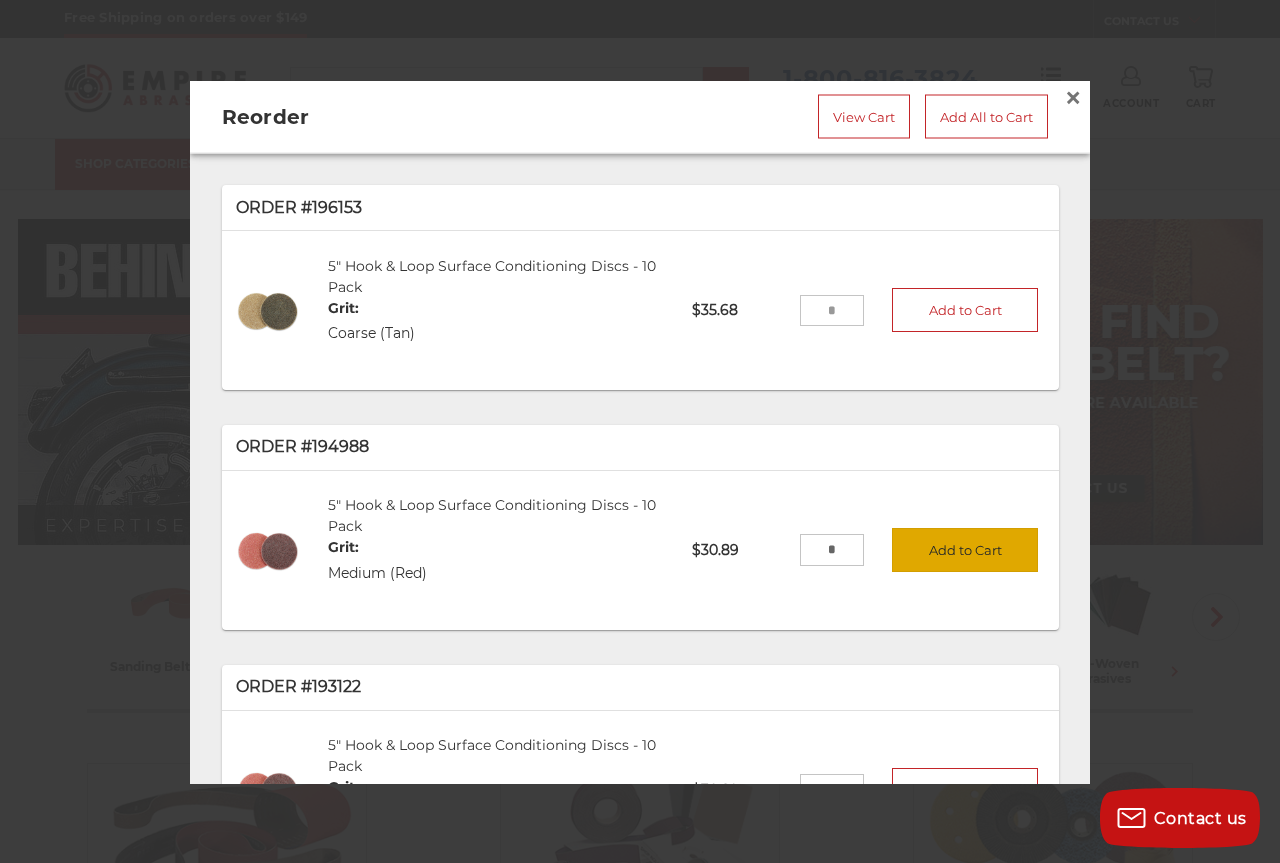 click on "Add to Cart" at bounding box center (965, 550) 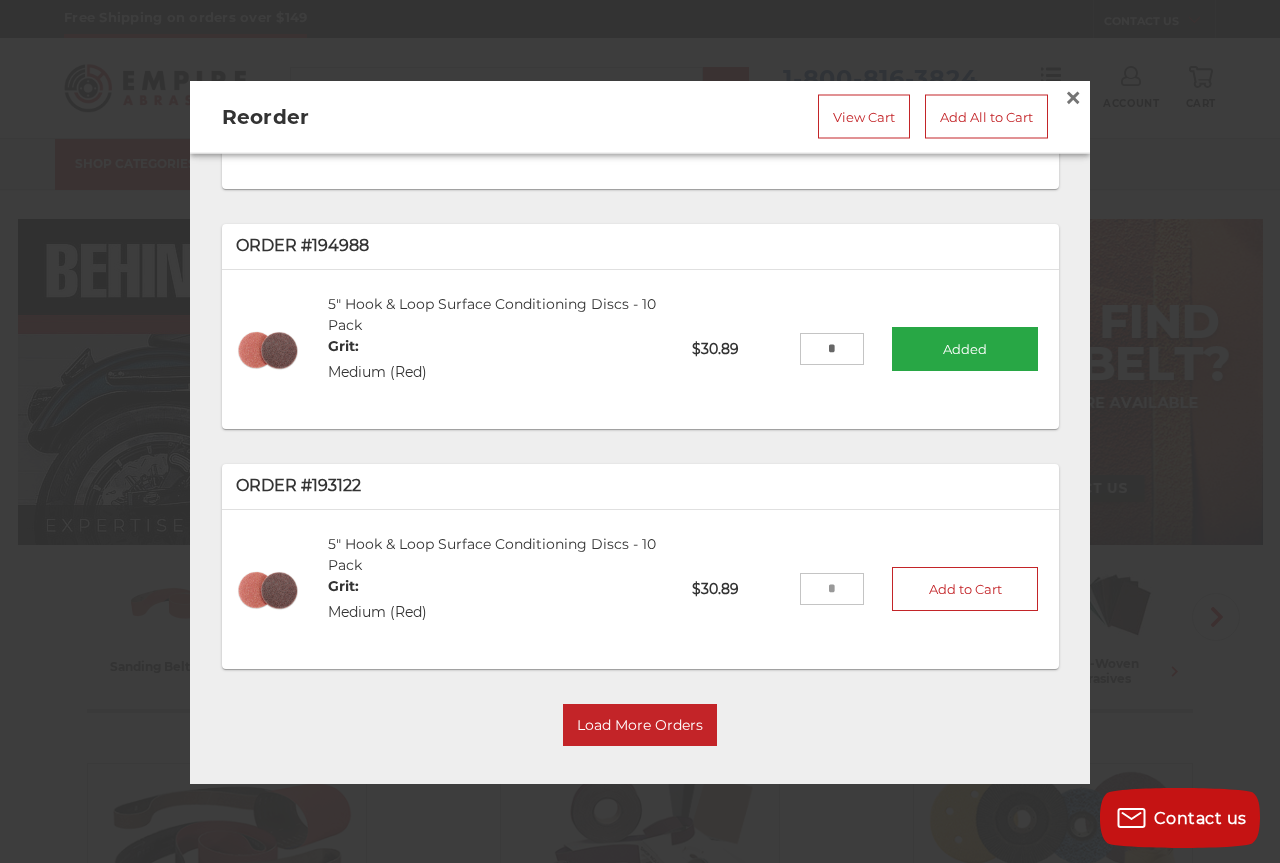 scroll, scrollTop: 208, scrollLeft: 0, axis: vertical 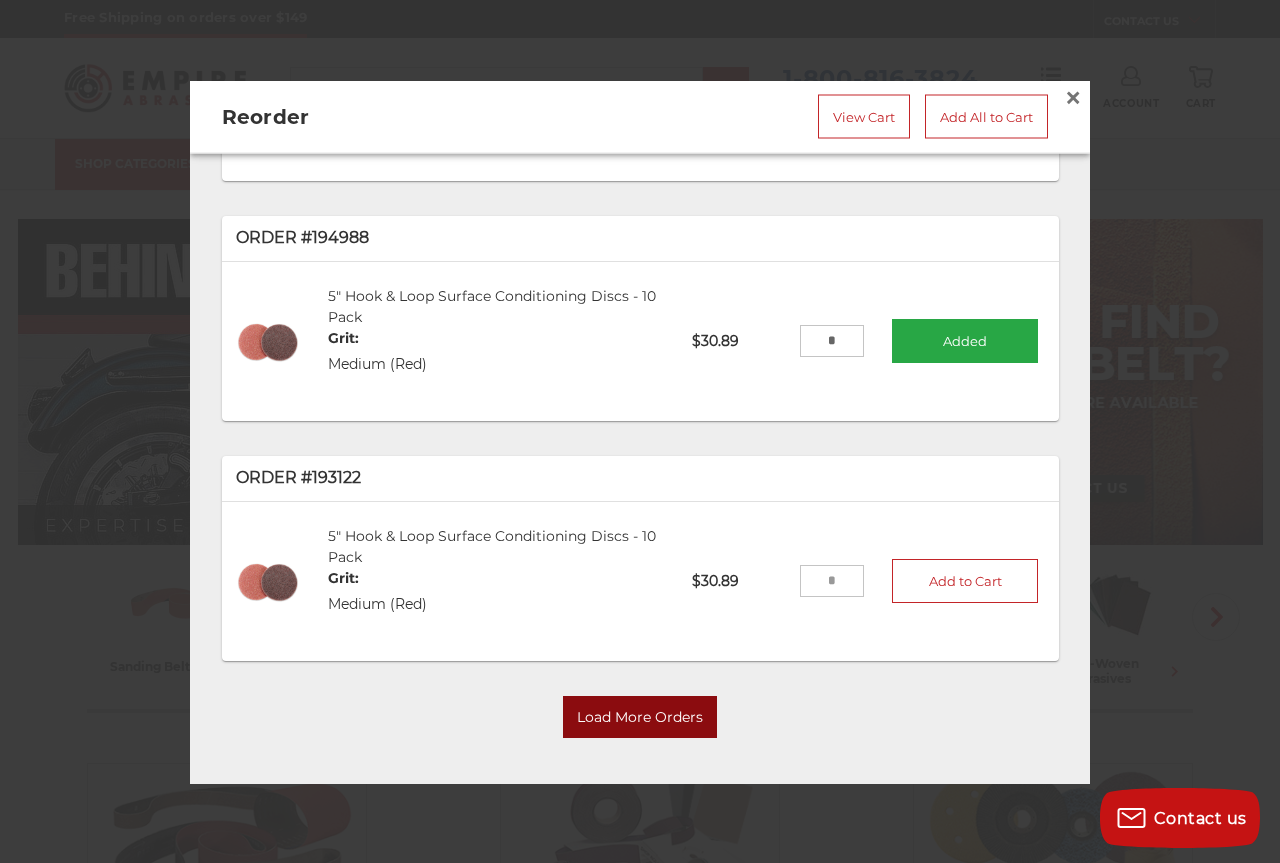 click on "Load More Orders" at bounding box center (640, 717) 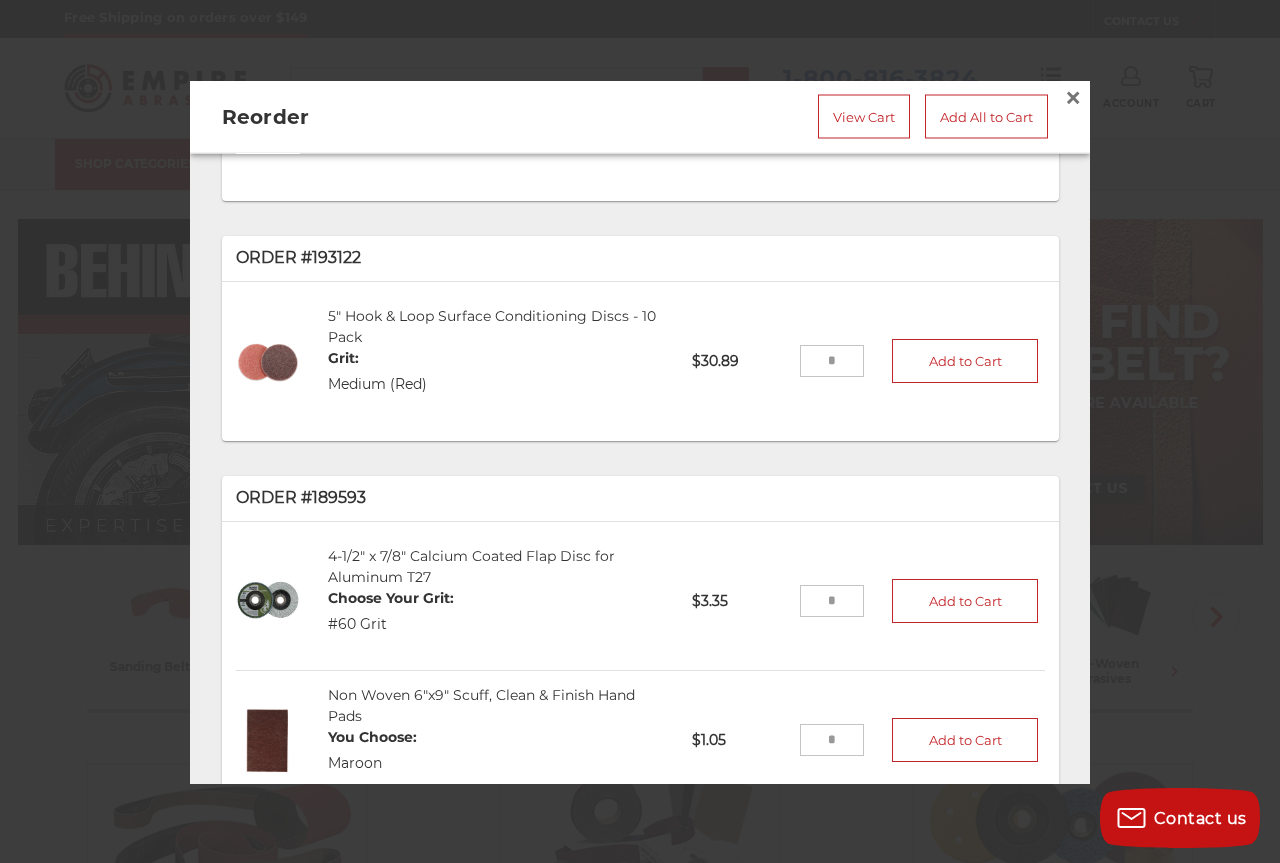 scroll, scrollTop: 608, scrollLeft: 0, axis: vertical 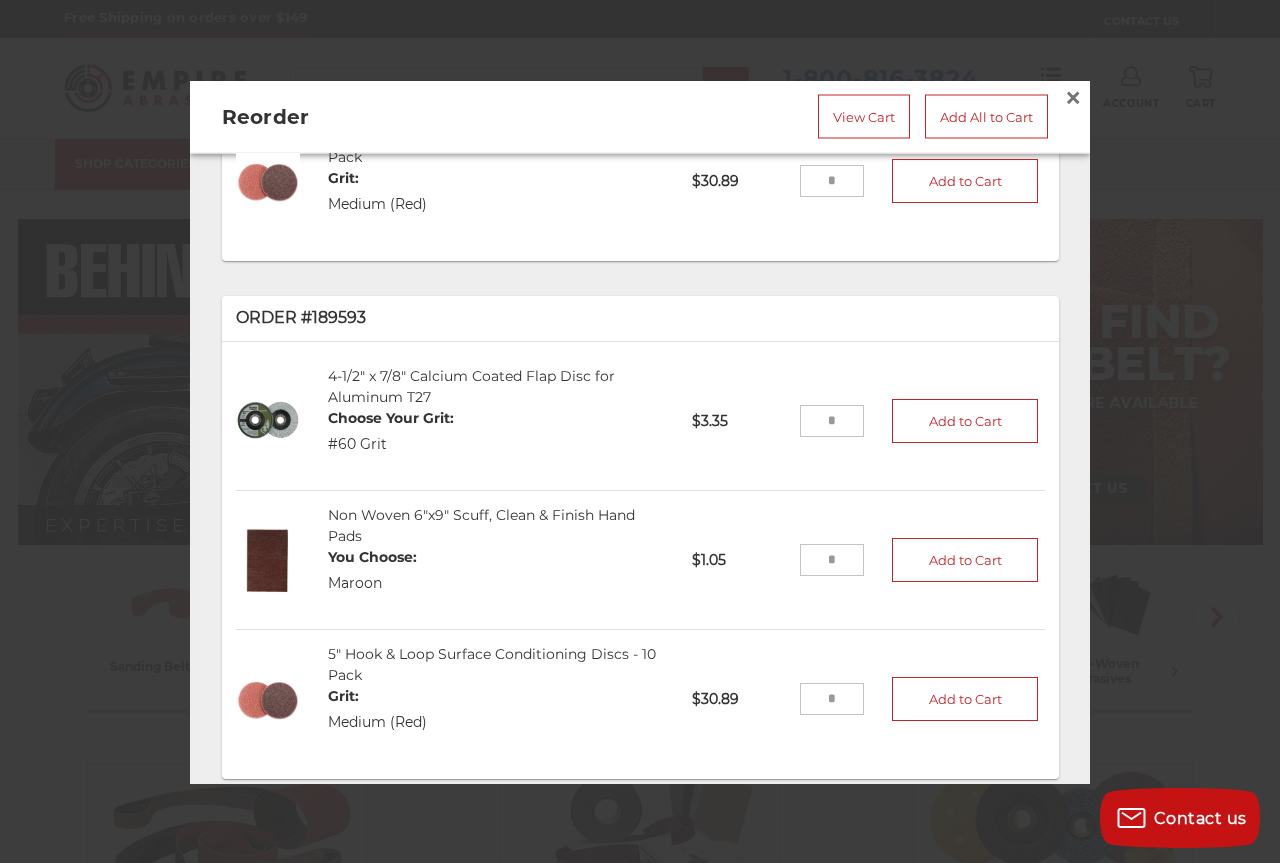 drag, startPoint x: 824, startPoint y: 418, endPoint x: 802, endPoint y: 418, distance: 22 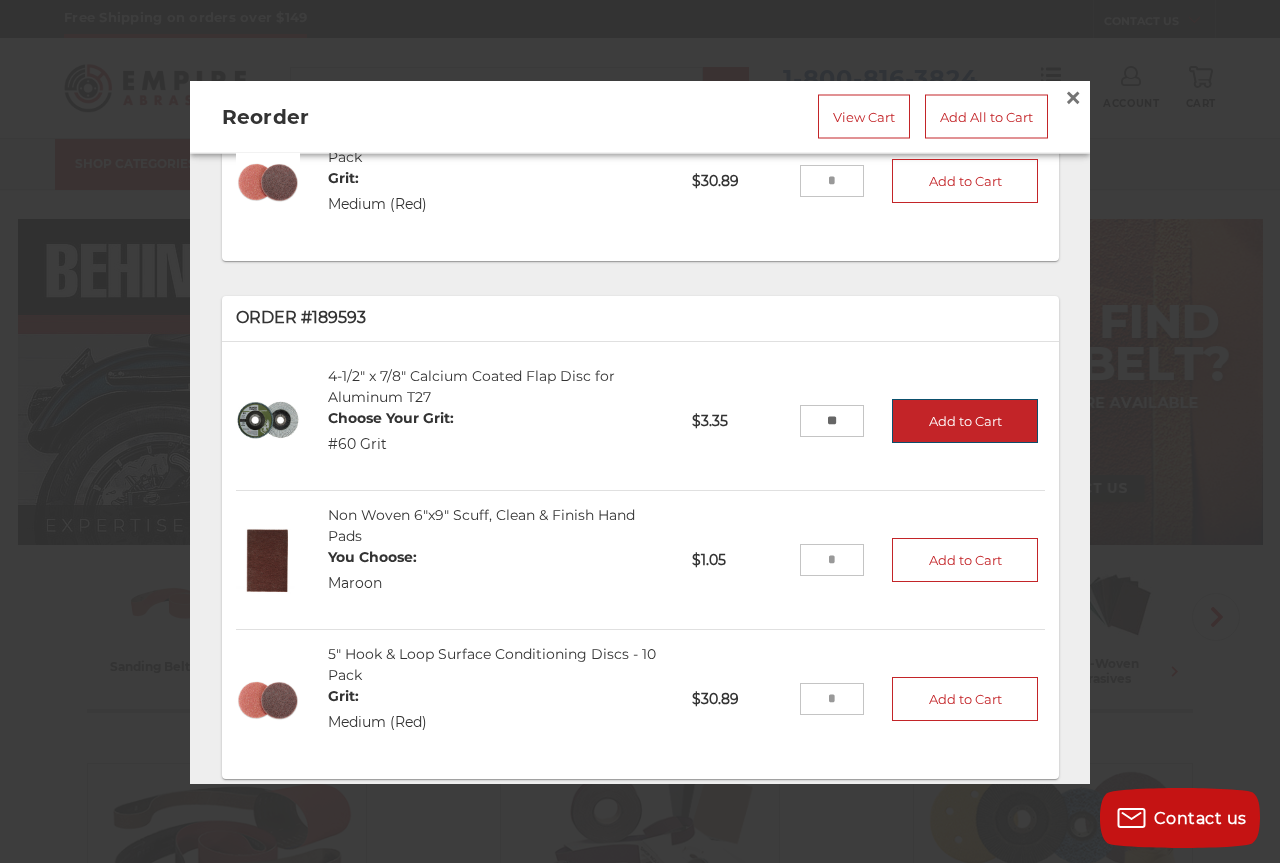 type on "**" 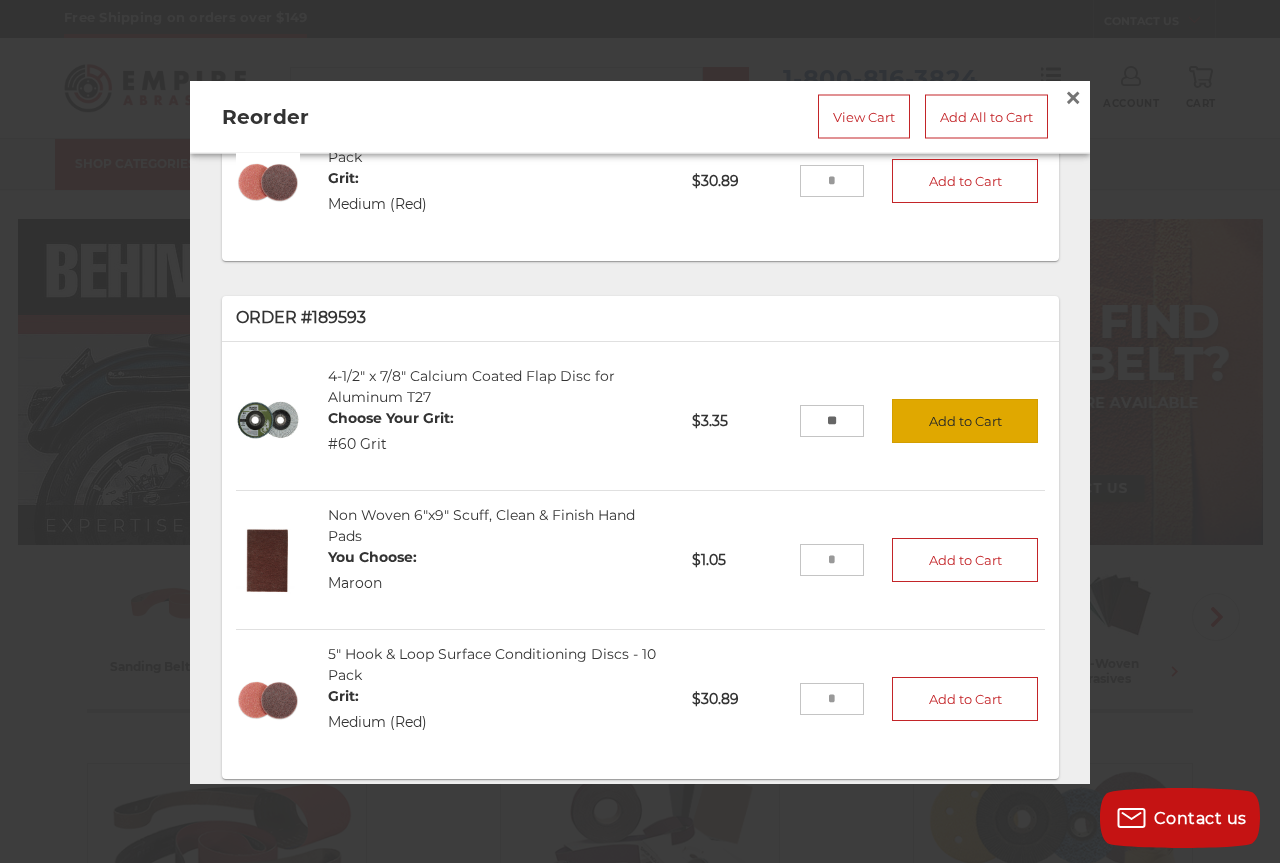 click on "Add to Cart" at bounding box center (965, 422) 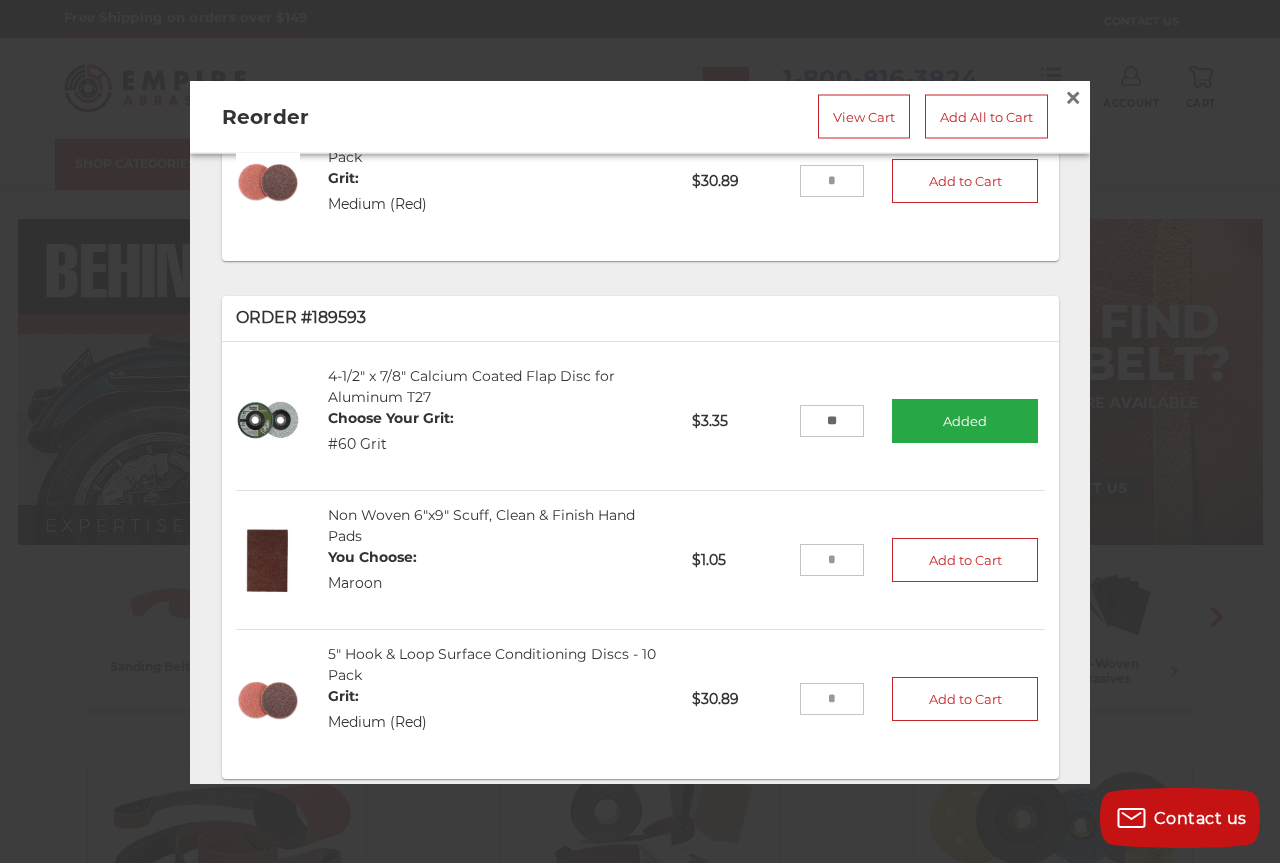 drag, startPoint x: 820, startPoint y: 554, endPoint x: 803, endPoint y: 557, distance: 17.262676 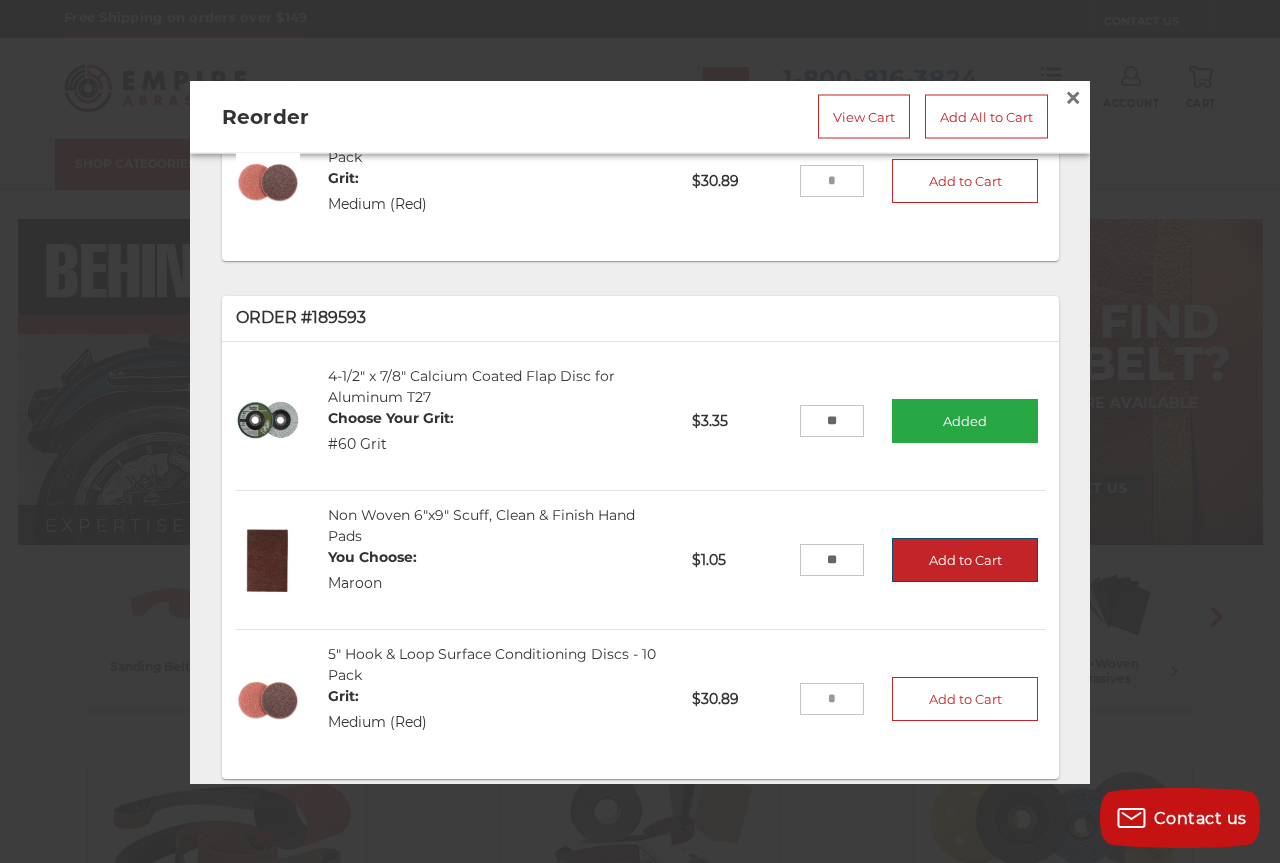 type on "**" 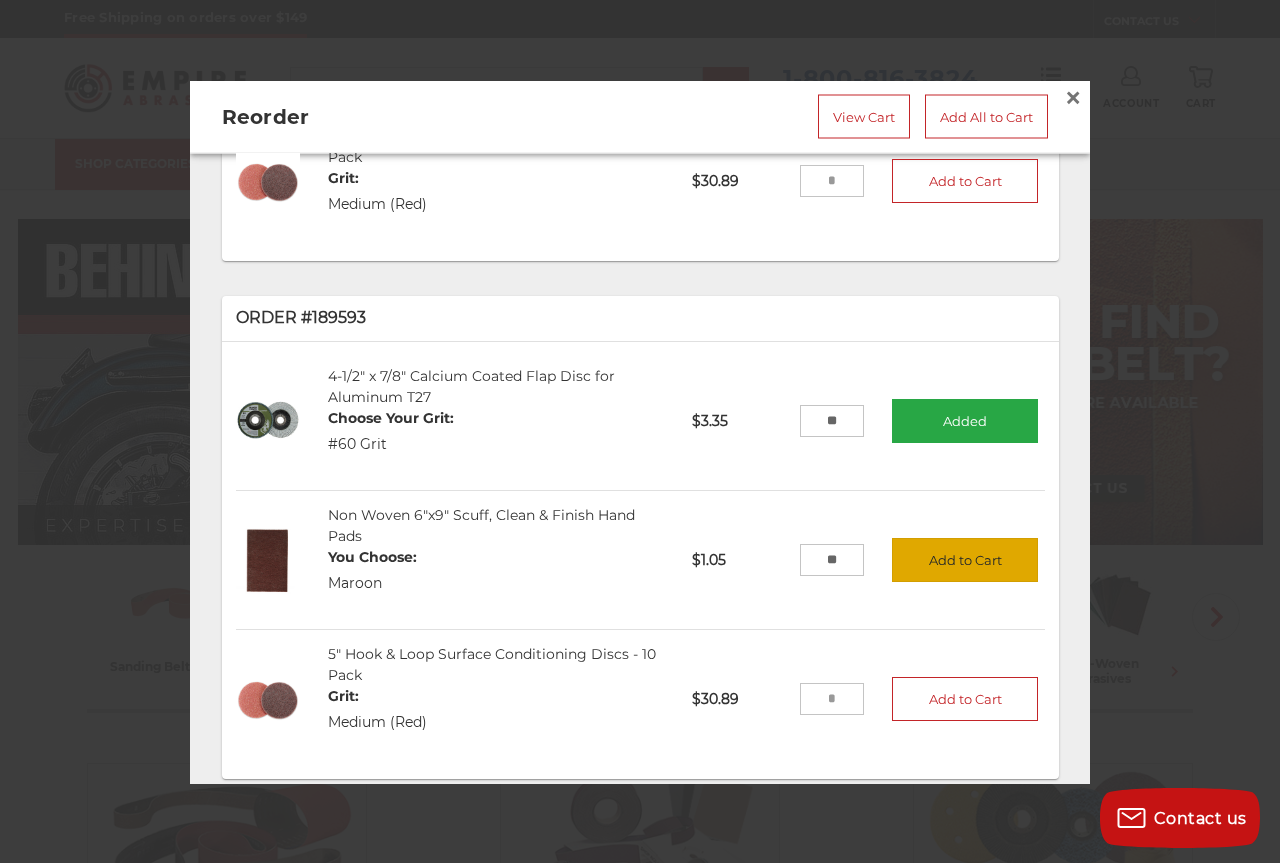 click on "Add to Cart" at bounding box center [965, 561] 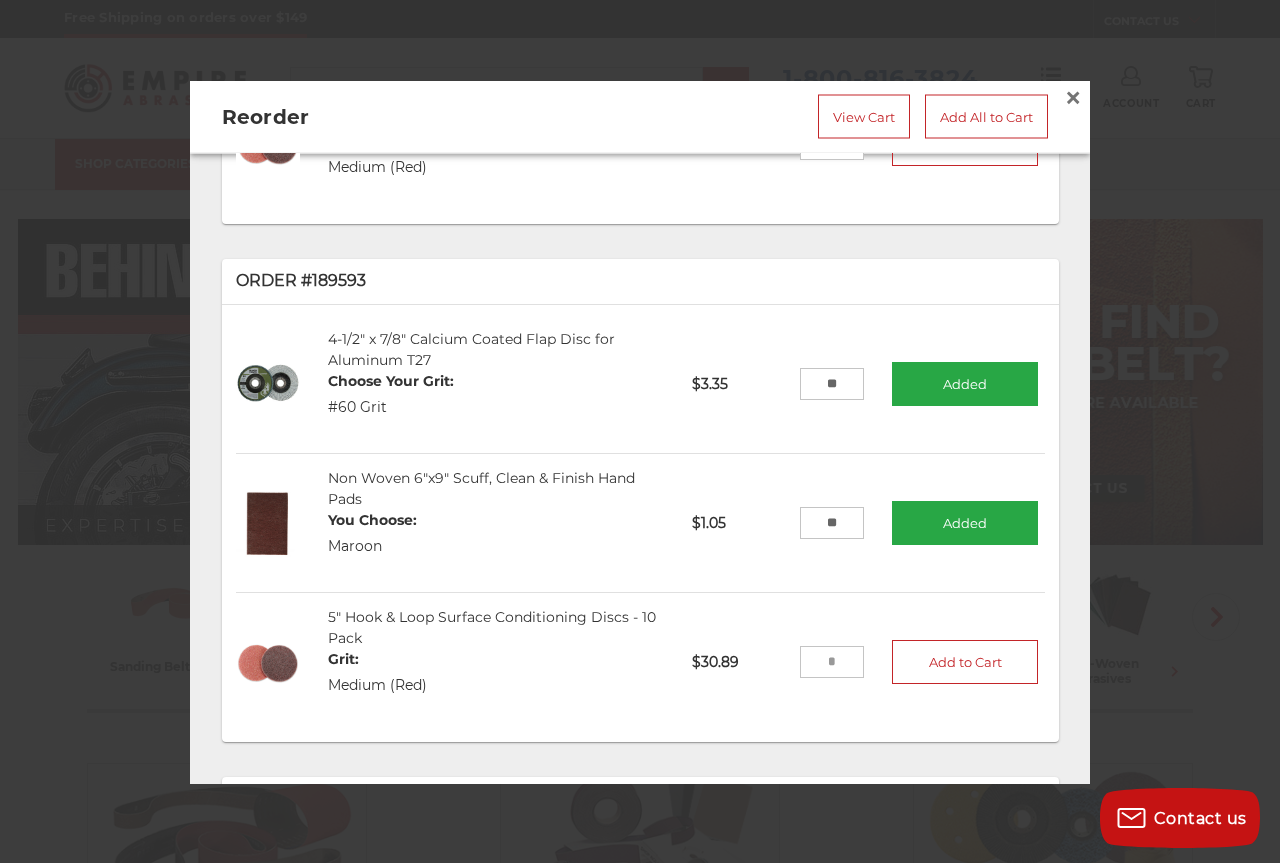 scroll, scrollTop: 0, scrollLeft: 0, axis: both 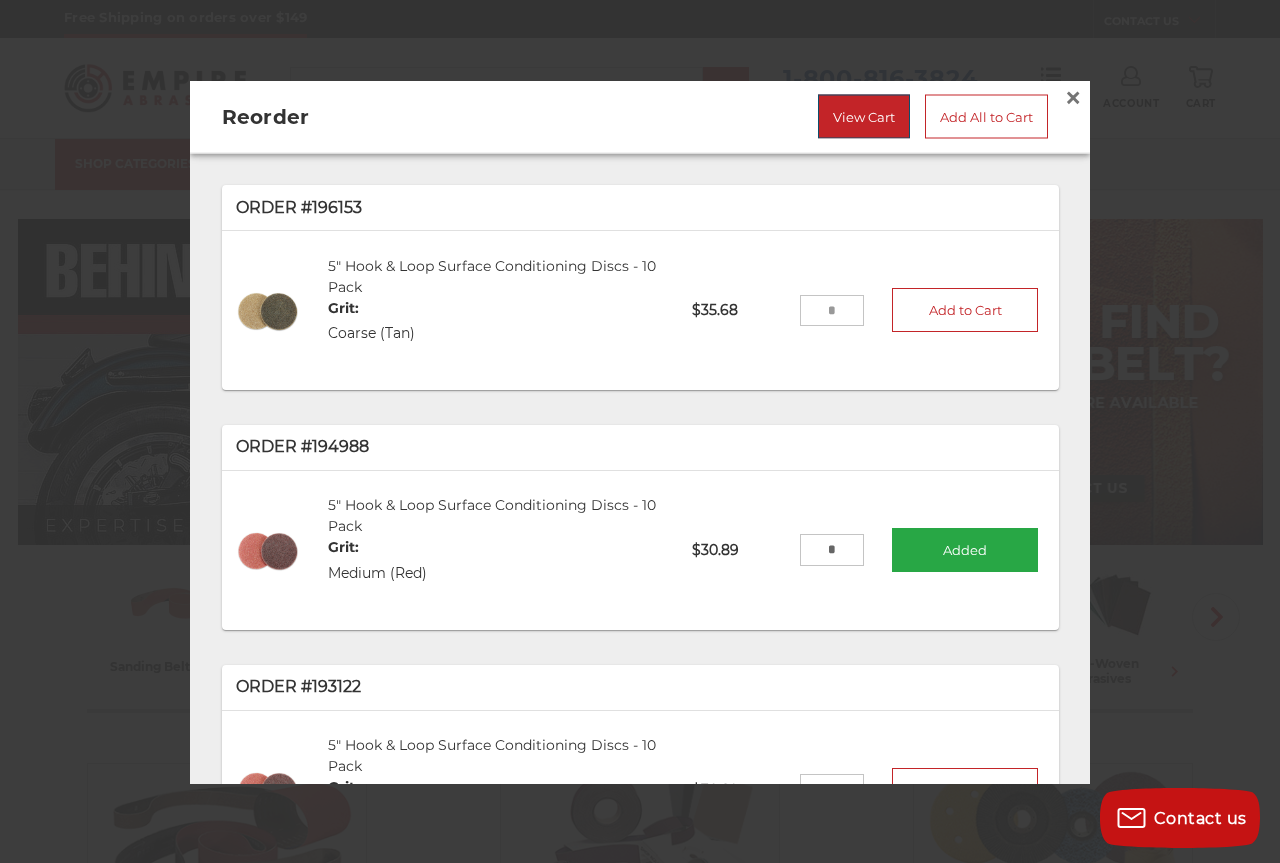 click on "View Cart" at bounding box center (864, 116) 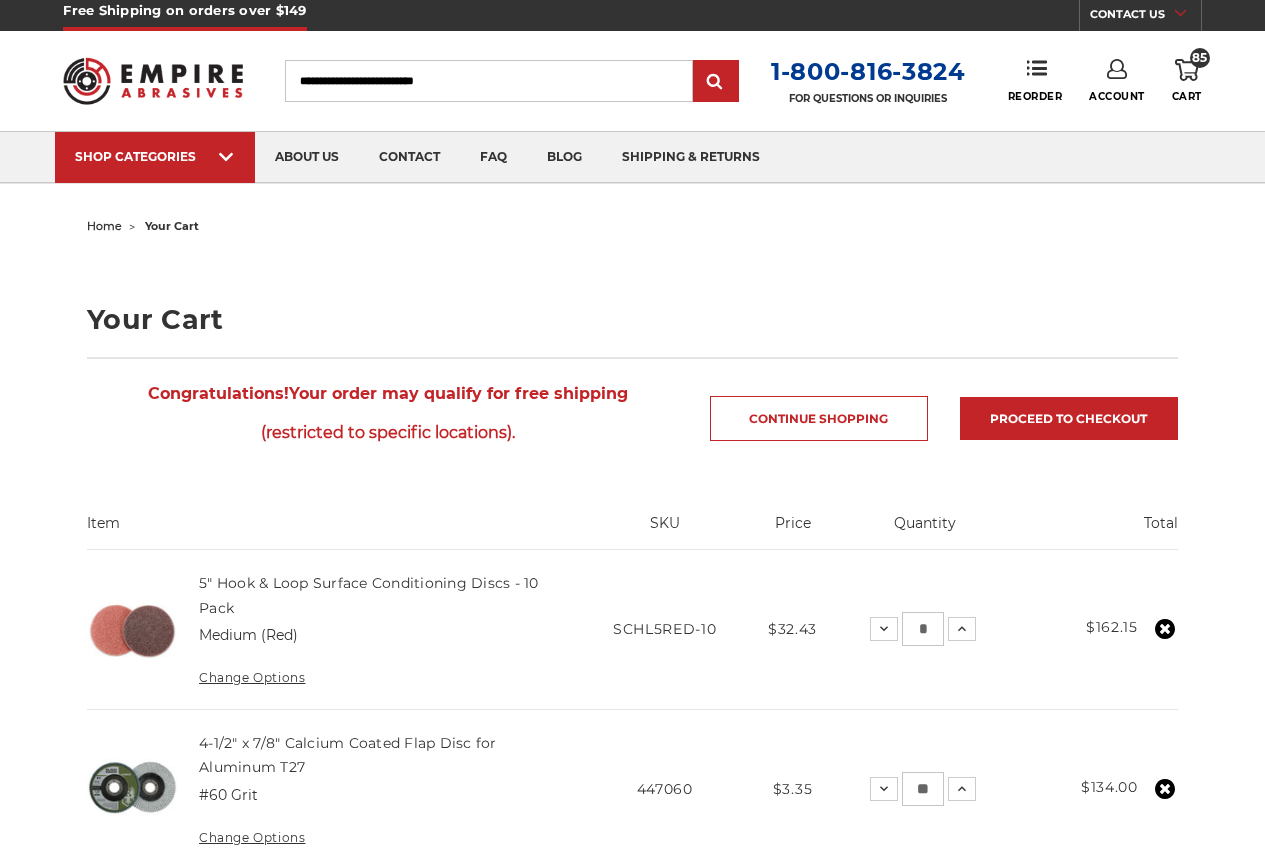 scroll, scrollTop: 100, scrollLeft: 0, axis: vertical 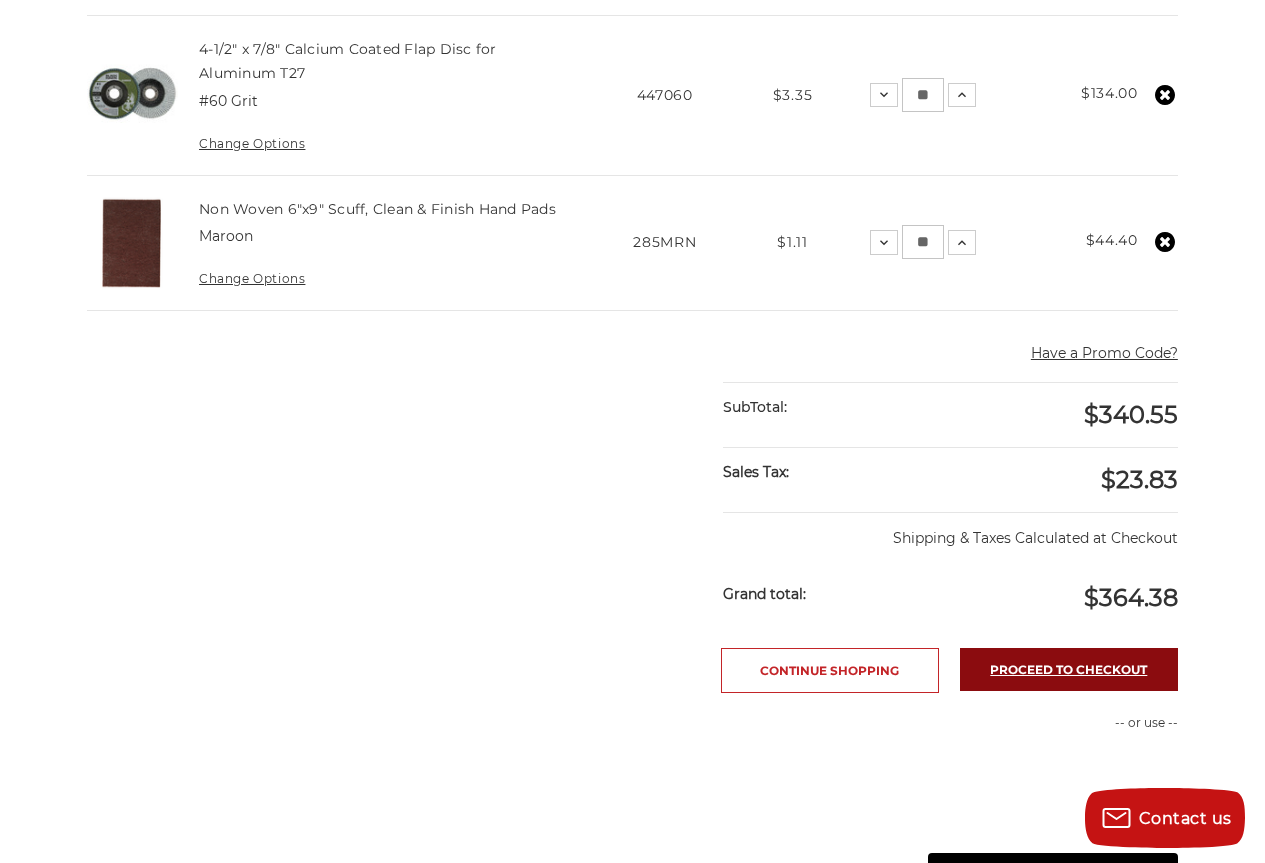 click on "Proceed to checkout" at bounding box center (1069, 669) 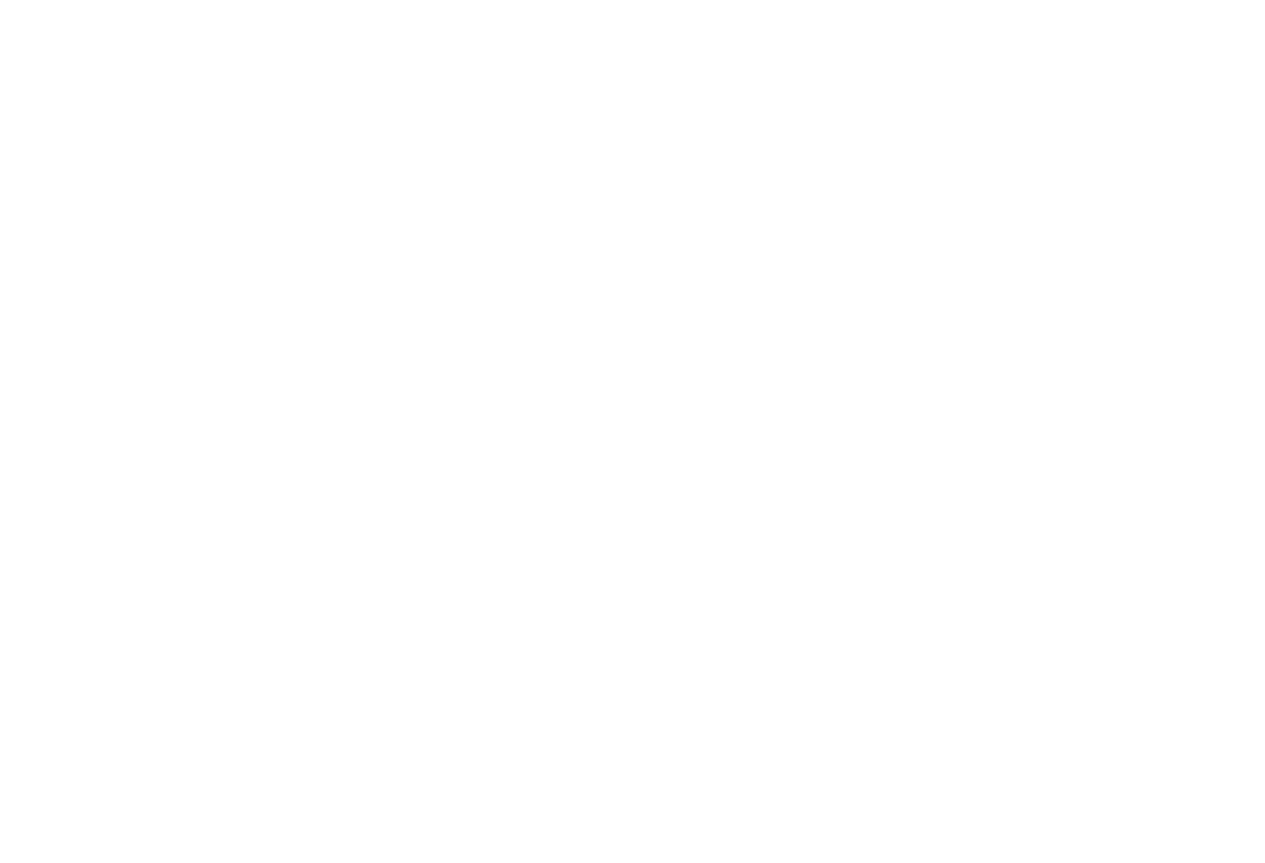 scroll, scrollTop: 0, scrollLeft: 0, axis: both 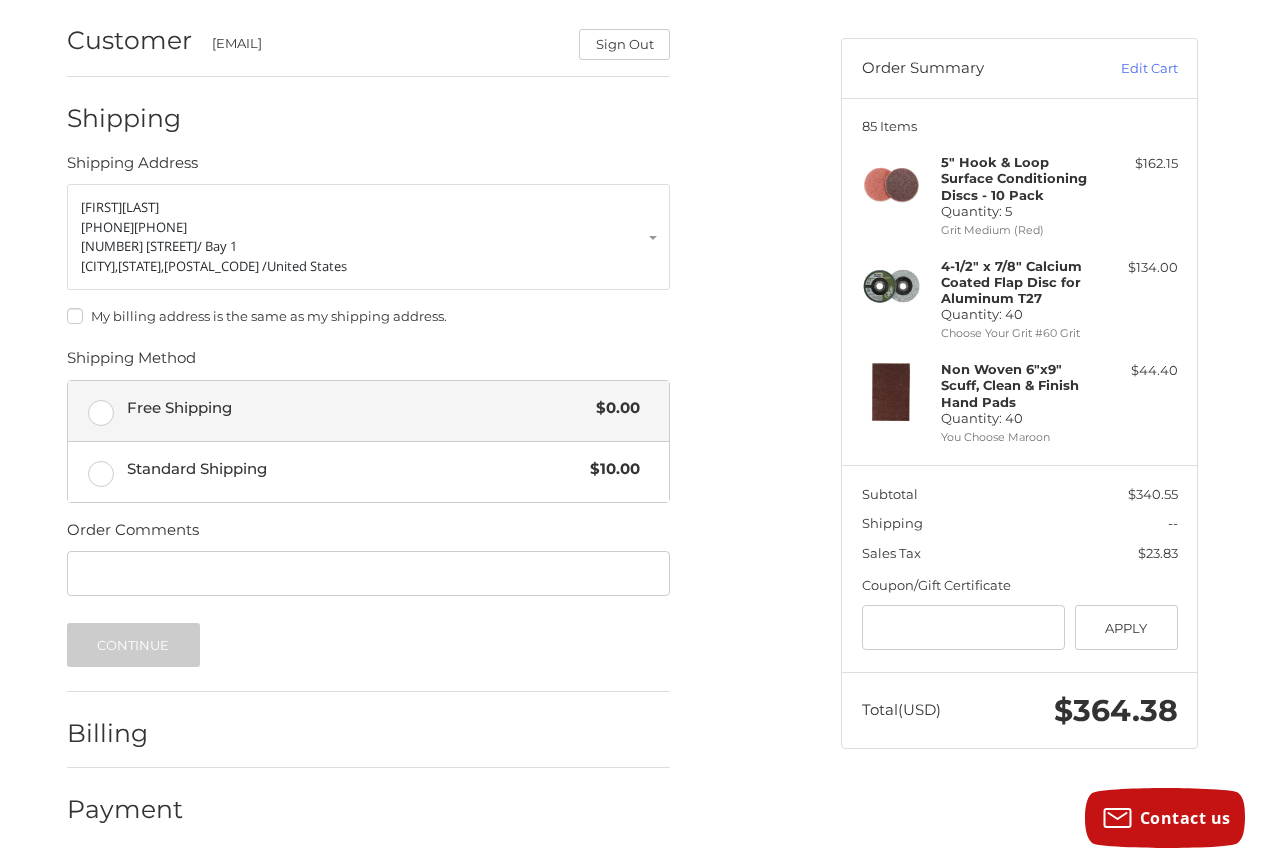 click on "Free Shipping $0.00" at bounding box center [368, 411] 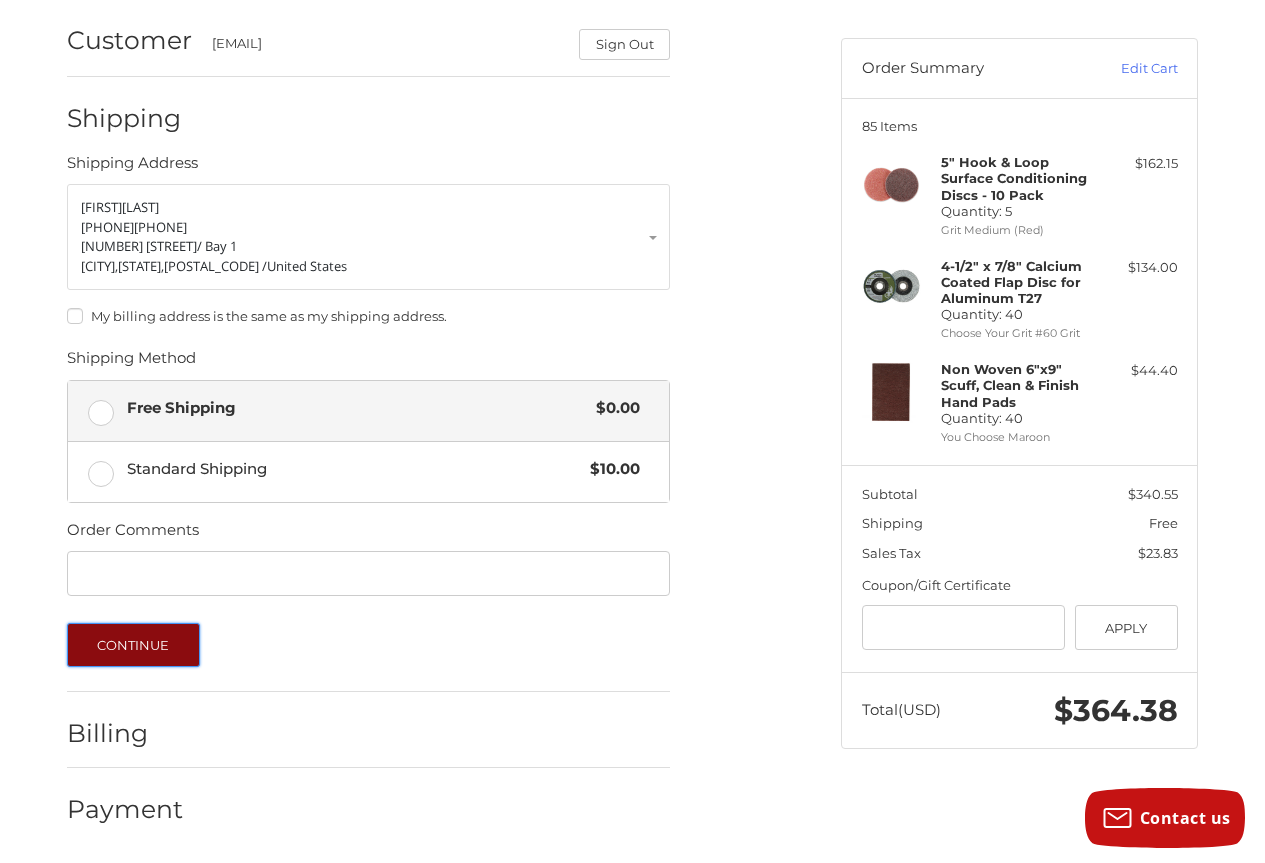 click on "Continue" at bounding box center (133, 645) 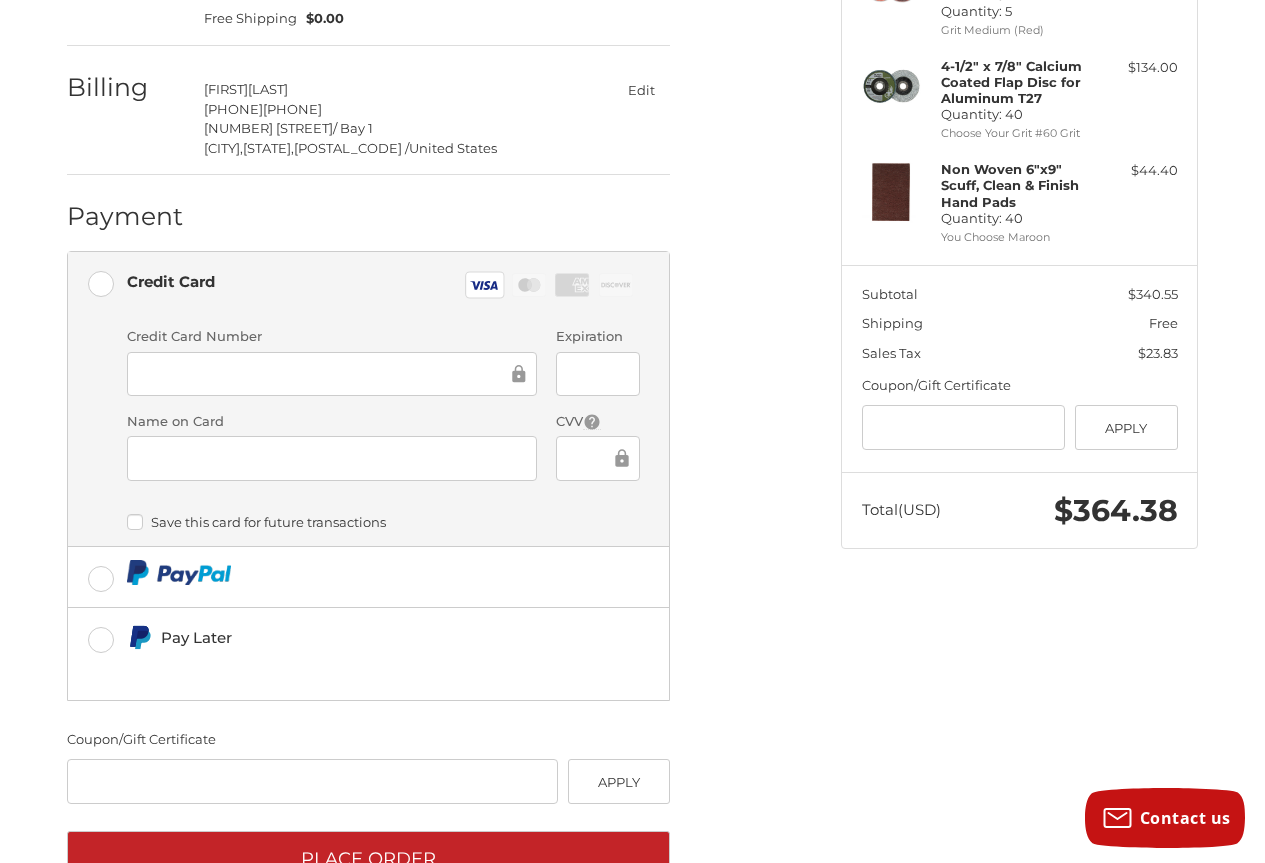 scroll, scrollTop: 425, scrollLeft: 0, axis: vertical 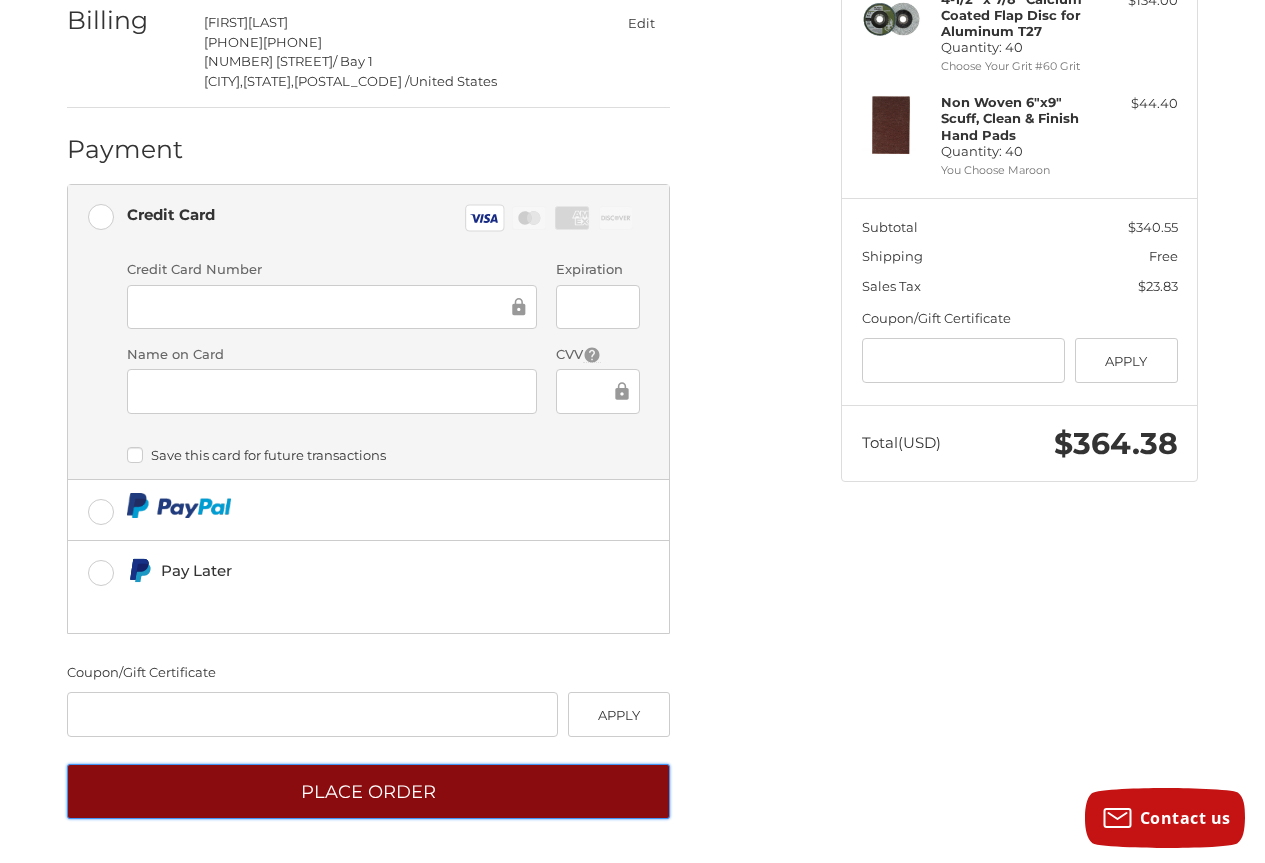 click on "Place Order" at bounding box center (368, 791) 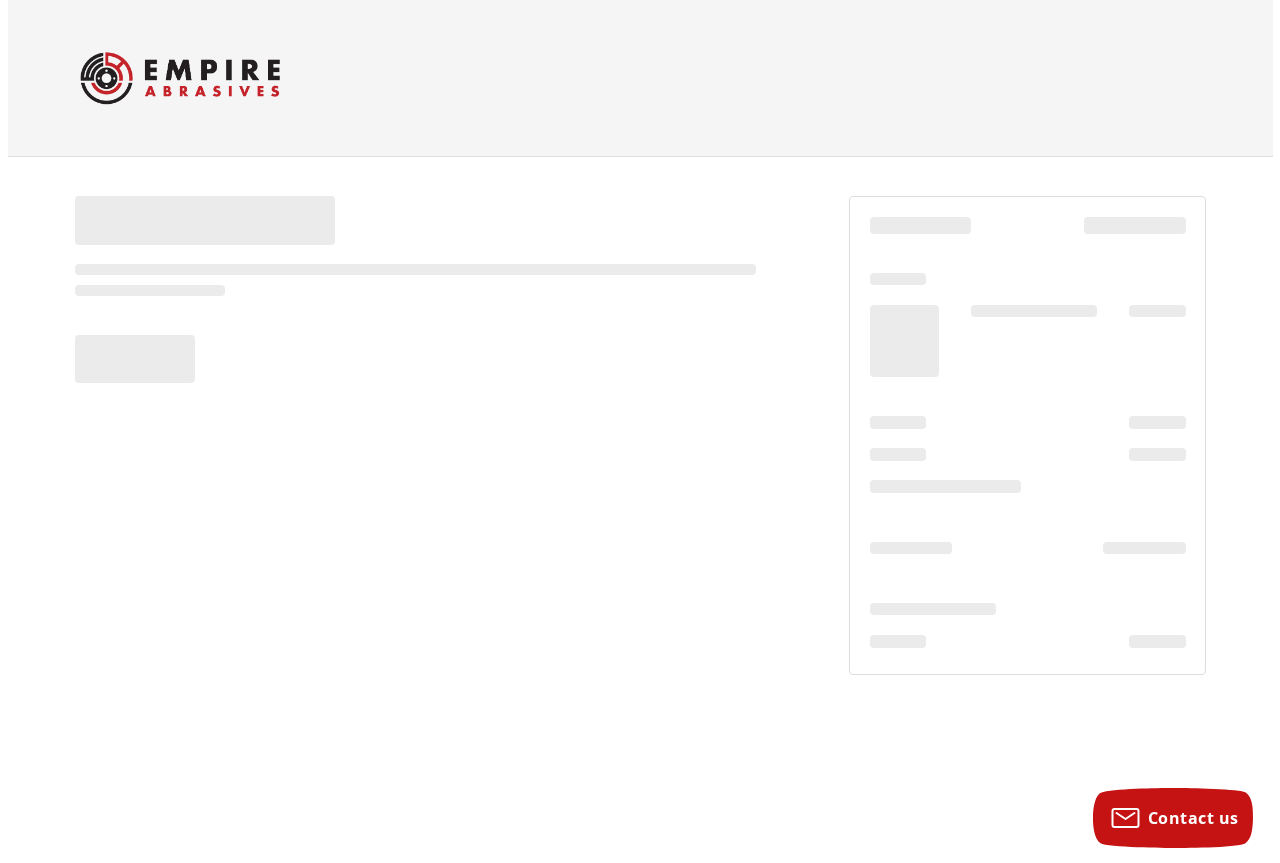 scroll, scrollTop: 0, scrollLeft: 0, axis: both 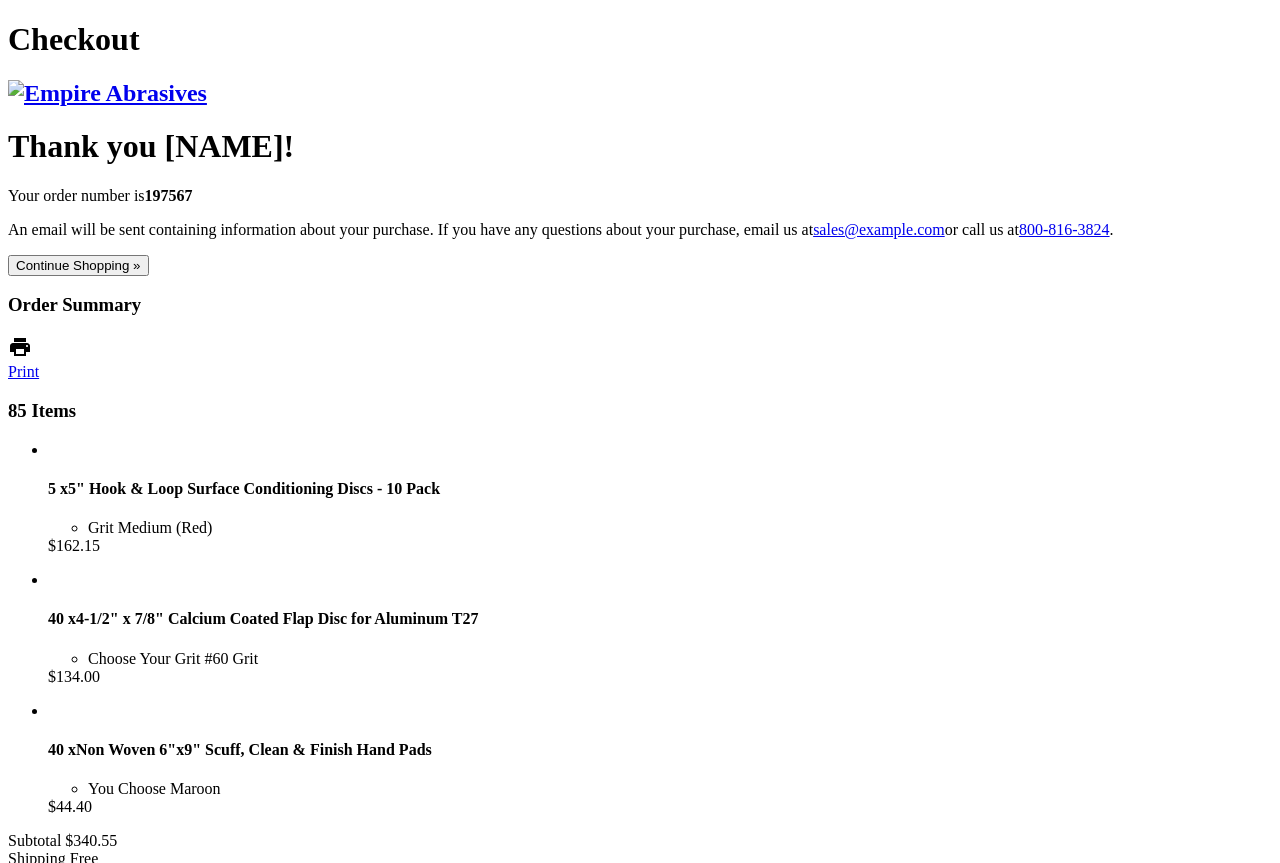 click on "Print" at bounding box center (640, 357) 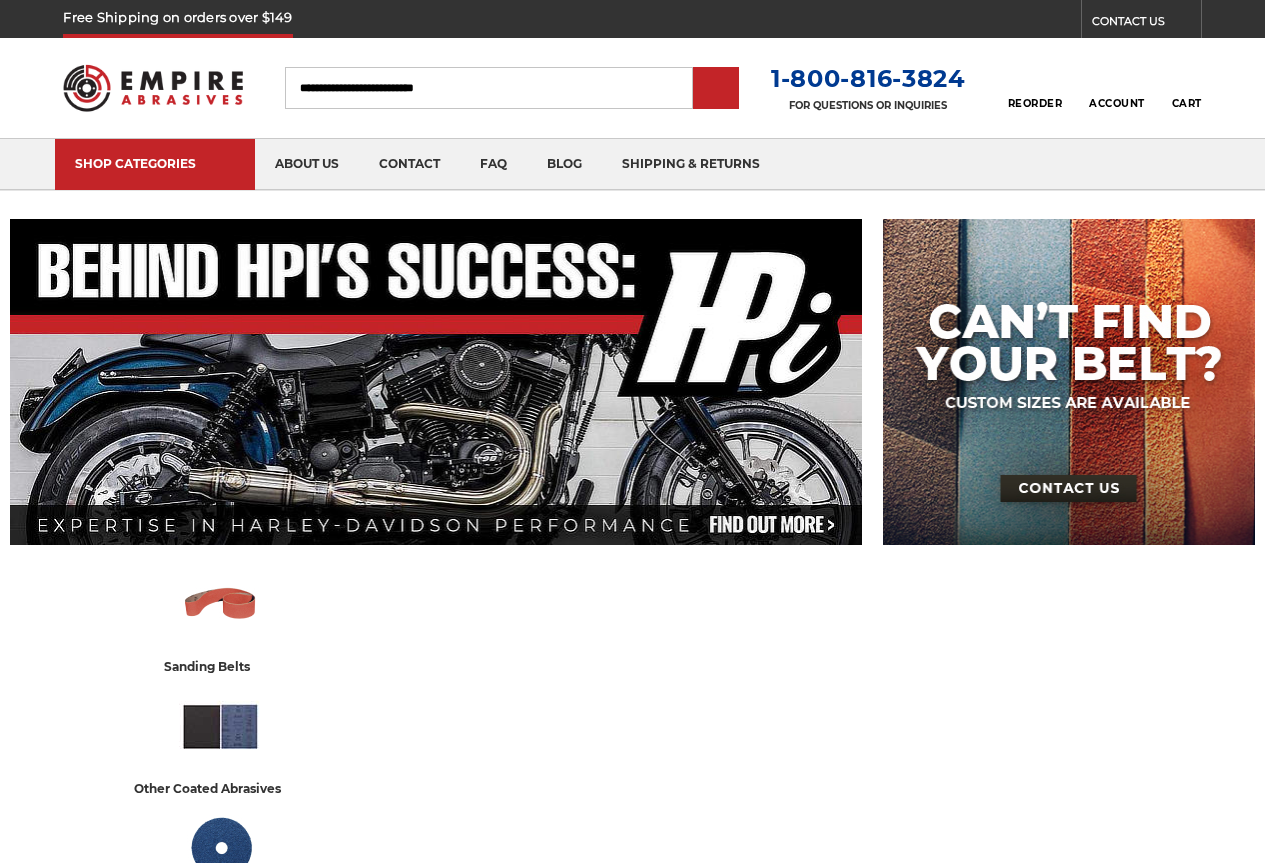 scroll, scrollTop: 0, scrollLeft: 0, axis: both 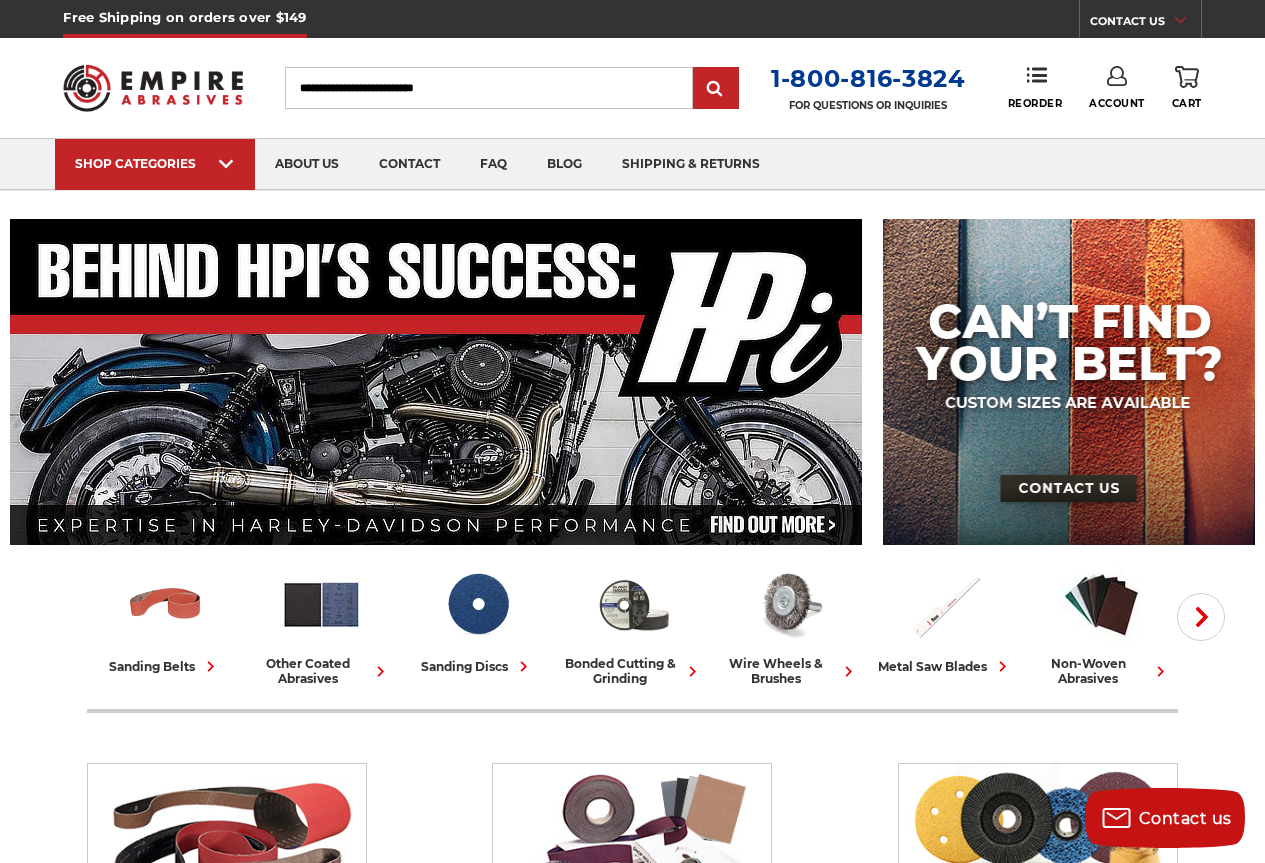 click on "Account" at bounding box center [1117, 88] 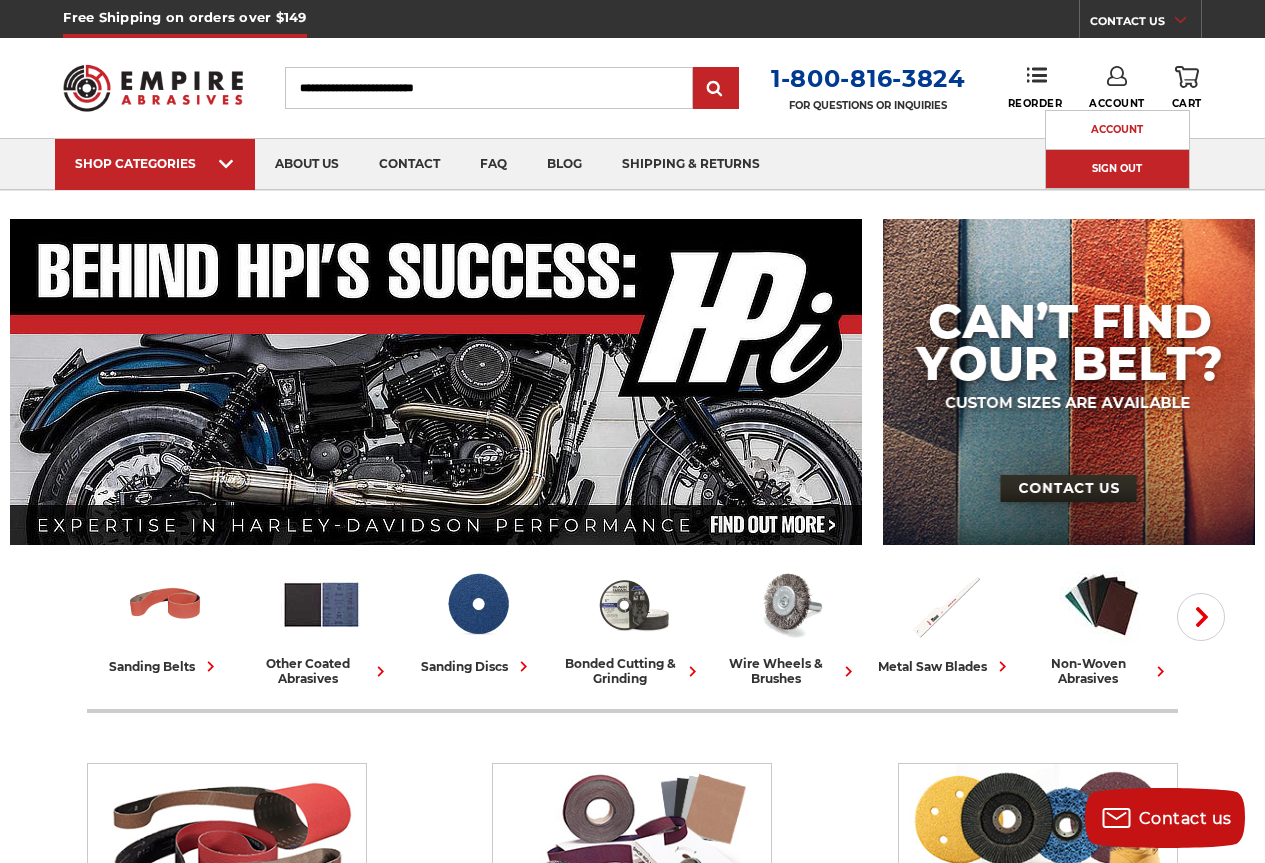 scroll, scrollTop: 0, scrollLeft: 0, axis: both 